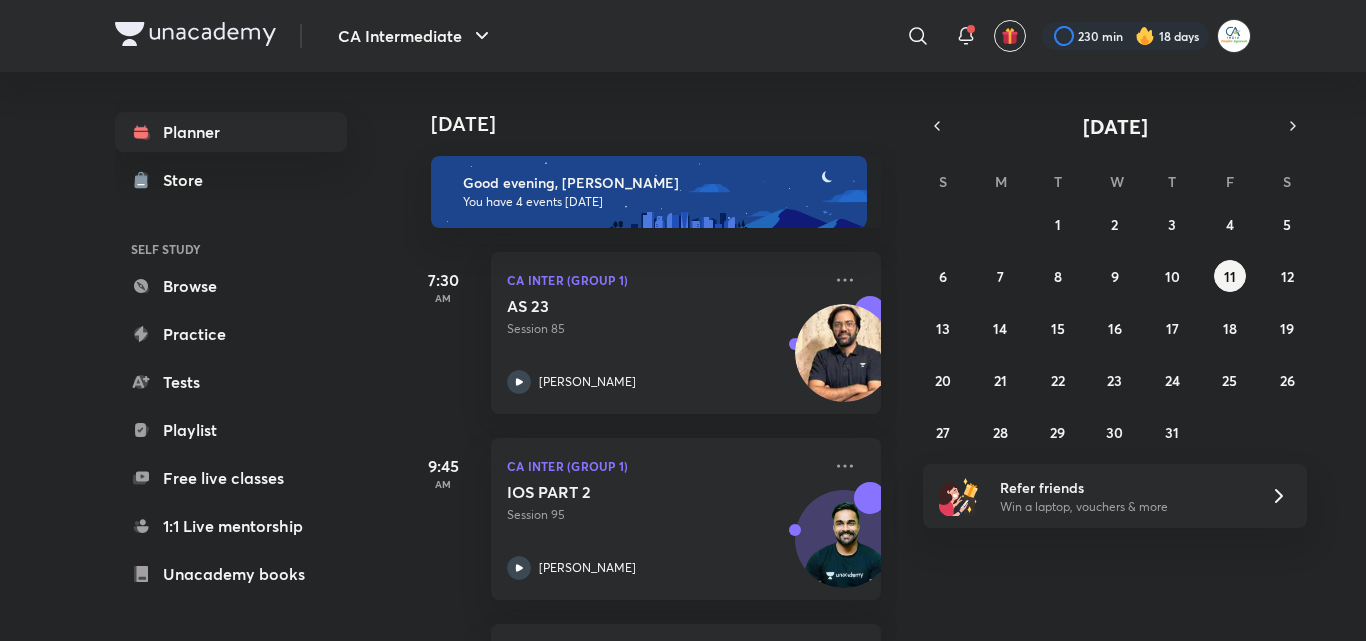 scroll, scrollTop: 0, scrollLeft: 0, axis: both 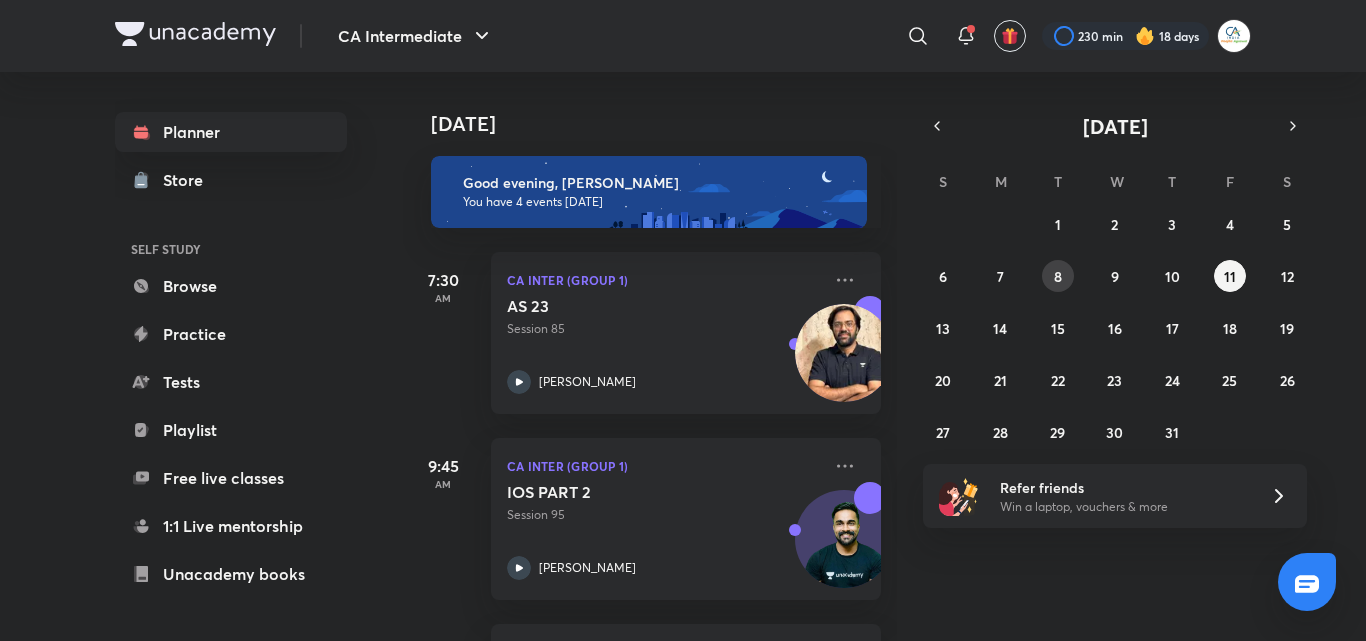 click on "8" at bounding box center (1058, 276) 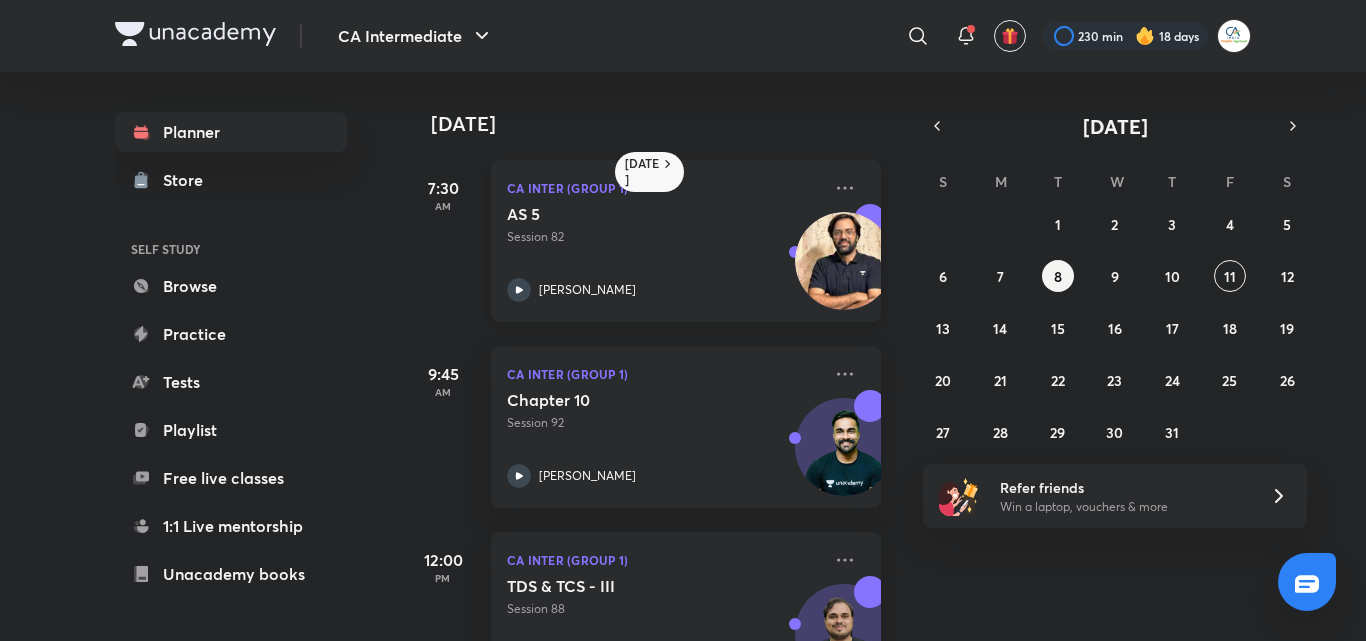 click on "AS 5 Session 82 Rakesh Kalra" at bounding box center (664, 253) 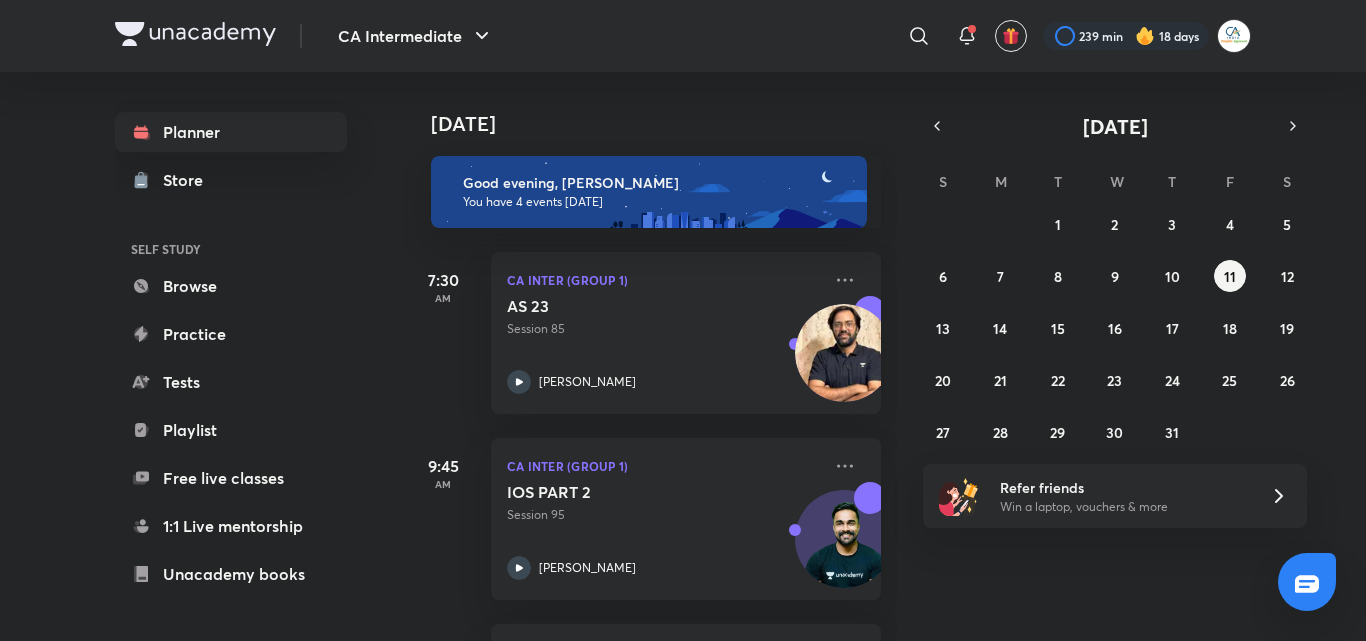 scroll, scrollTop: 0, scrollLeft: 0, axis: both 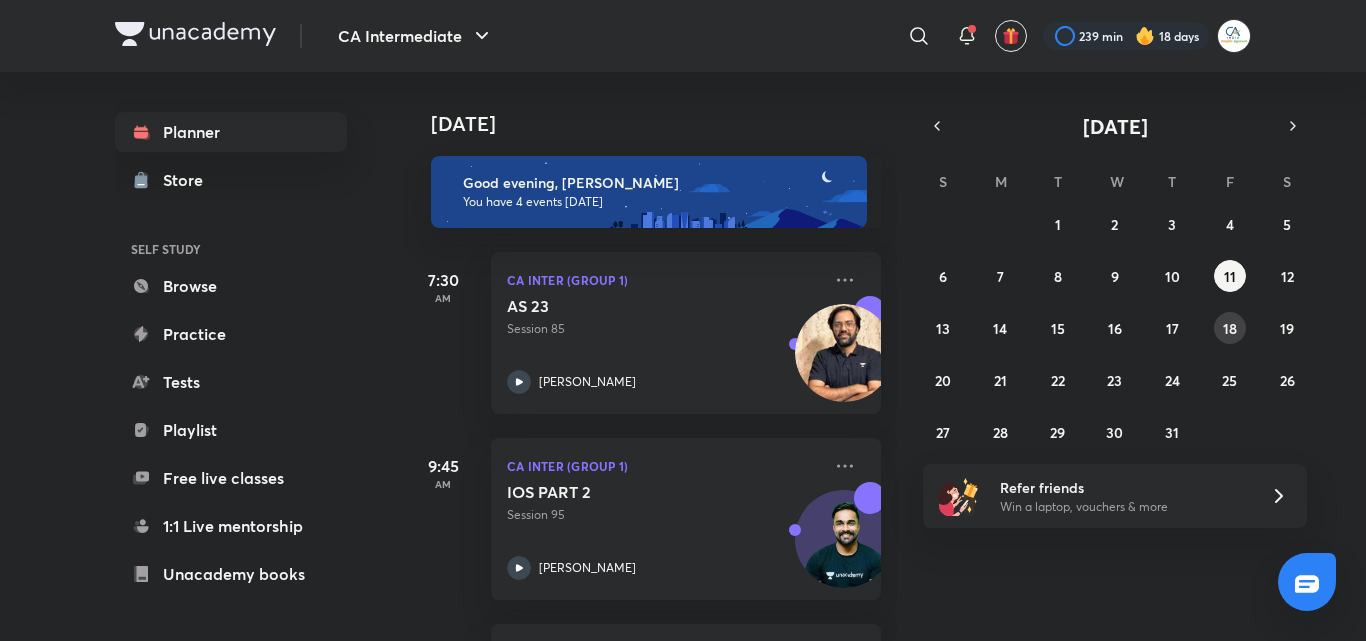 click on "18" at bounding box center [1230, 328] 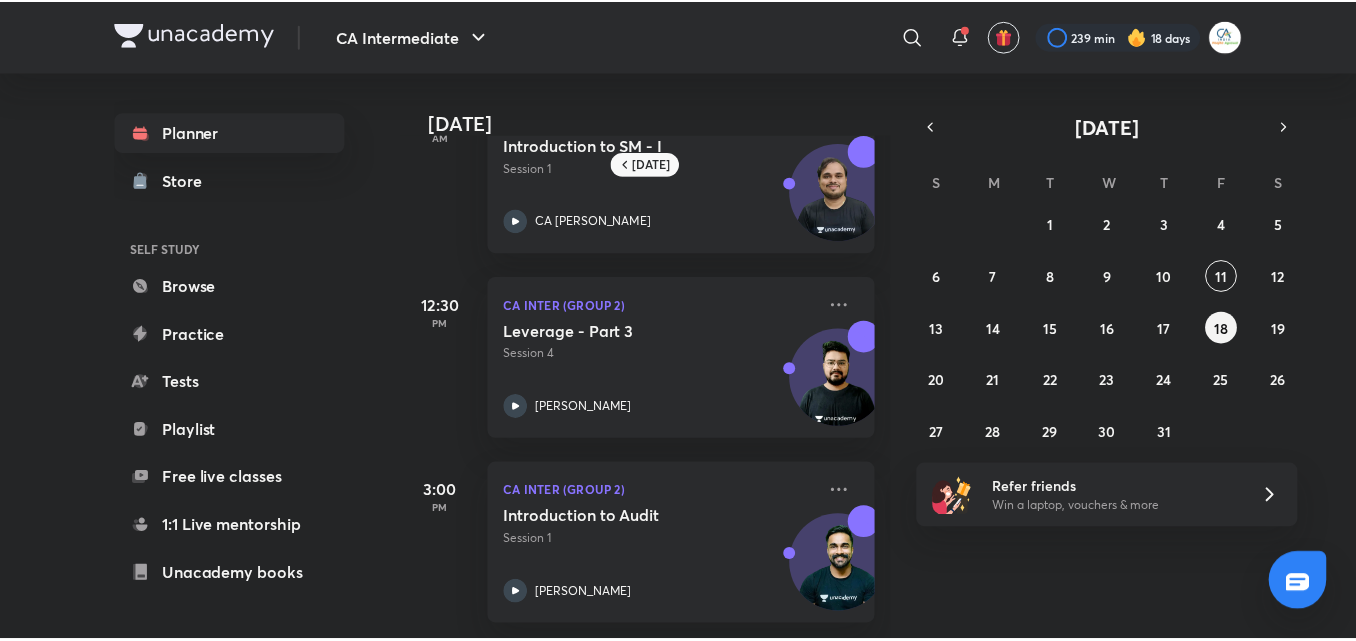 scroll, scrollTop: 270, scrollLeft: 0, axis: vertical 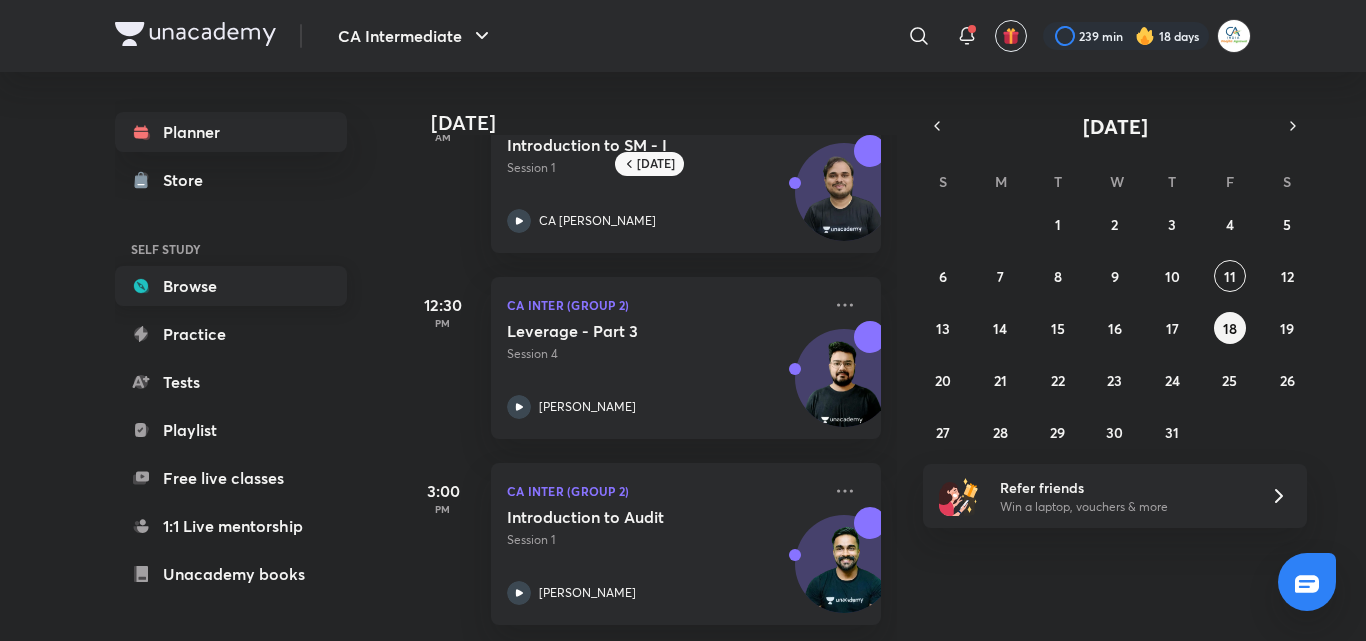 click on "Browse" at bounding box center [231, 286] 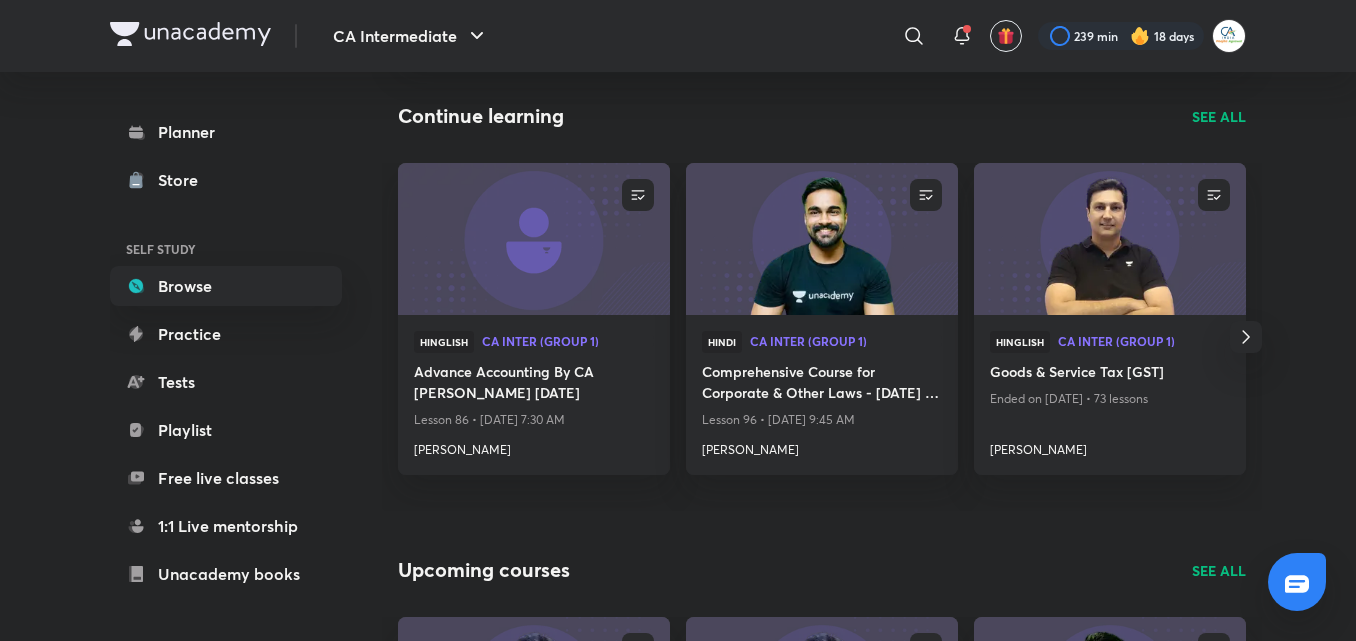 scroll, scrollTop: 200, scrollLeft: 0, axis: vertical 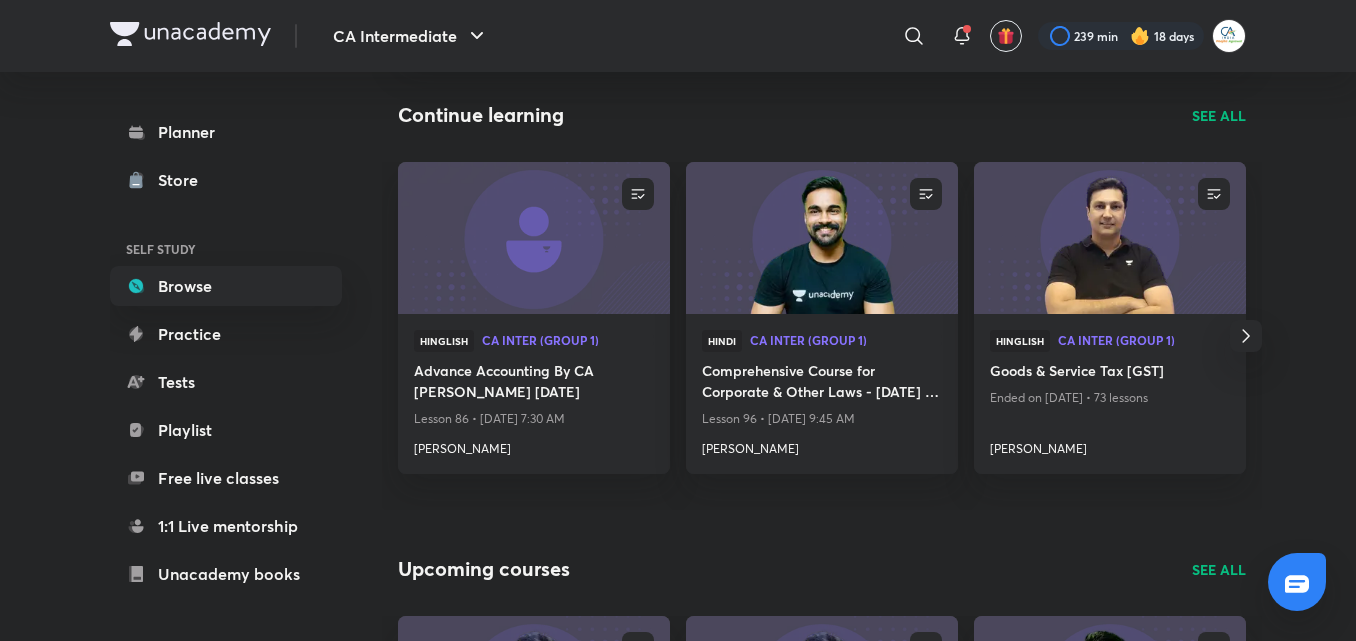 click on "Continue learning SEE ALL" at bounding box center [822, 115] 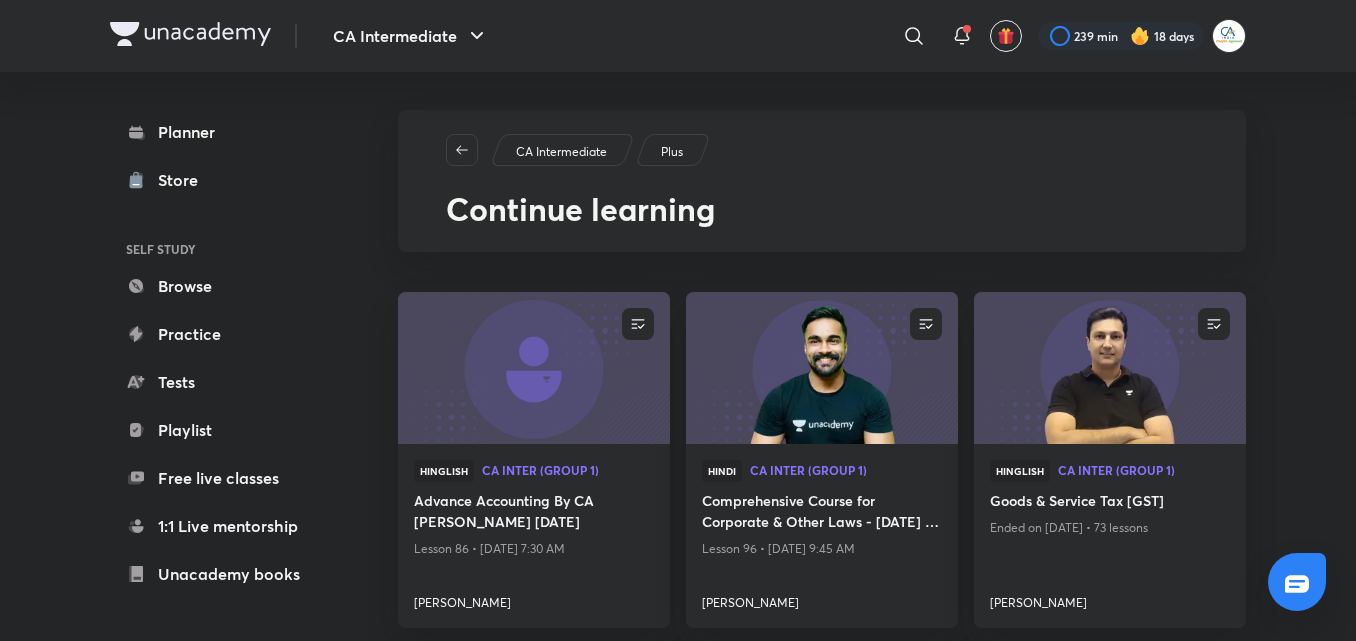 scroll, scrollTop: 0, scrollLeft: 0, axis: both 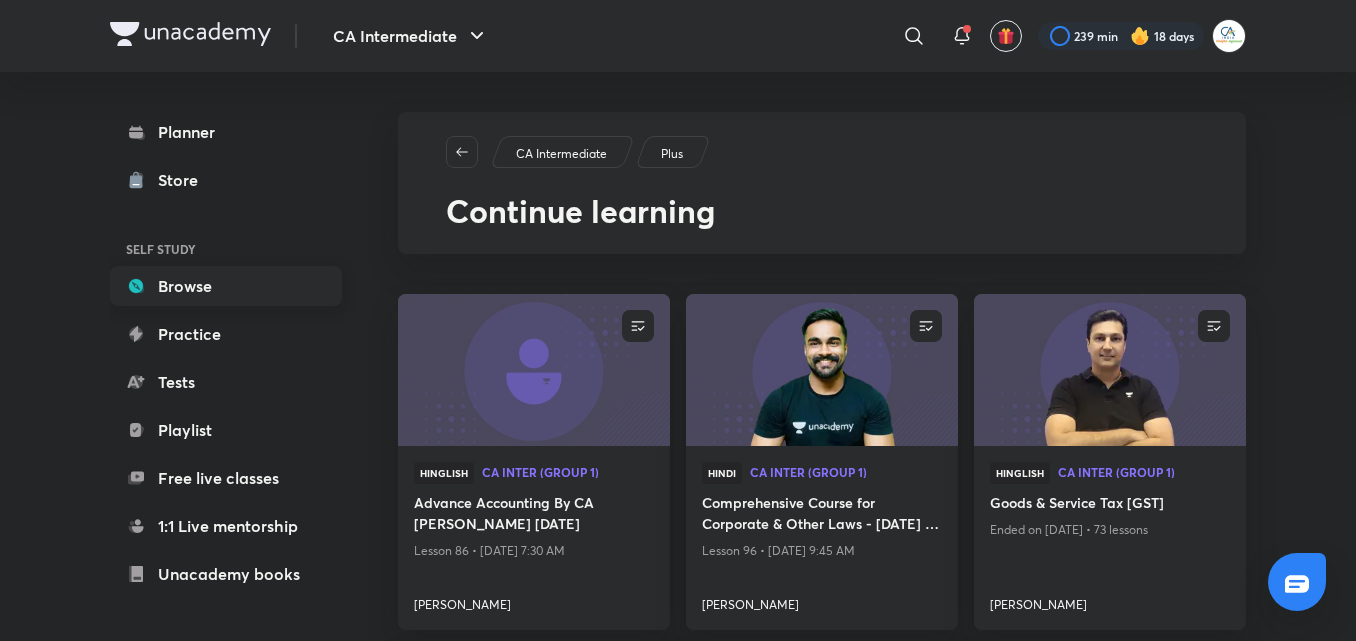 click on "Browse" at bounding box center [226, 286] 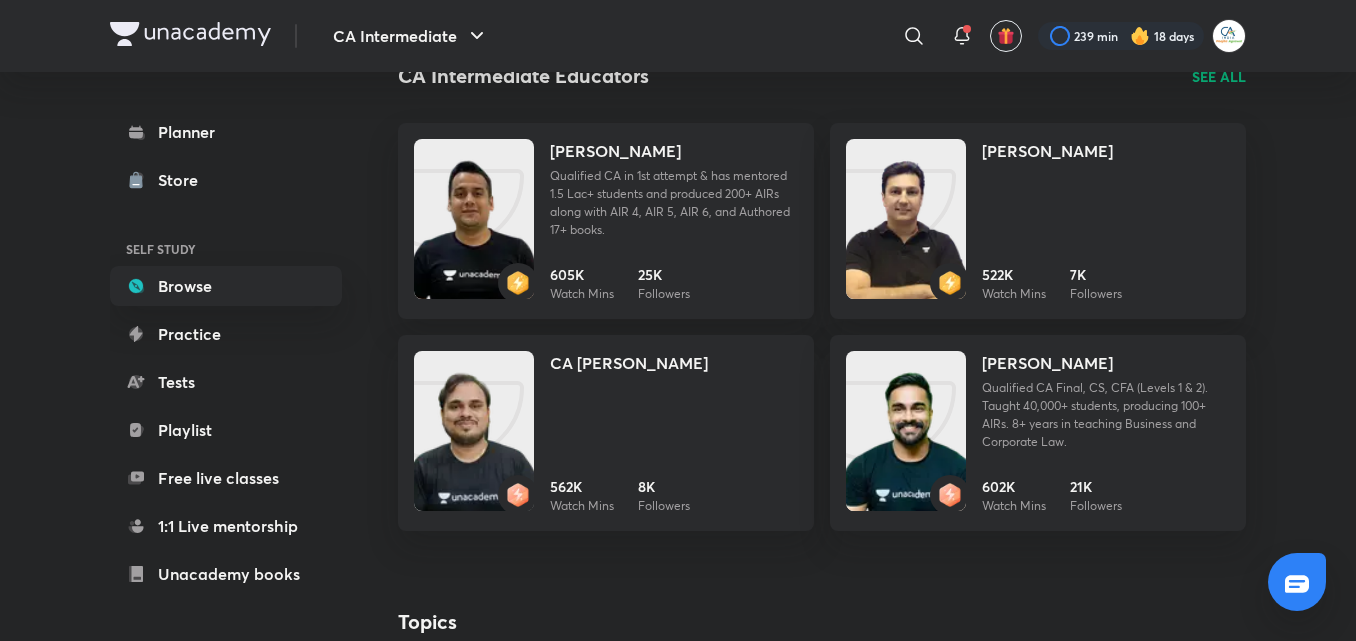 scroll, scrollTop: 1641, scrollLeft: 0, axis: vertical 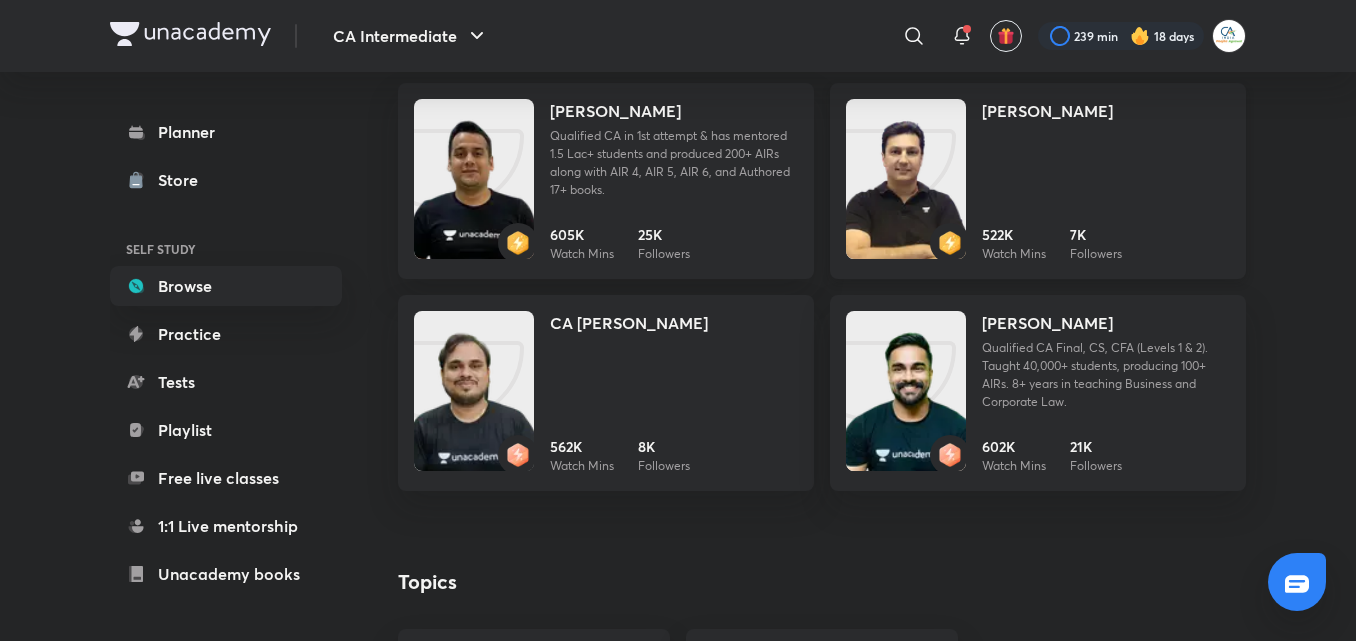 click on "Arvind Tuli 522K Watch Mins 7K Followers" at bounding box center (1106, 181) 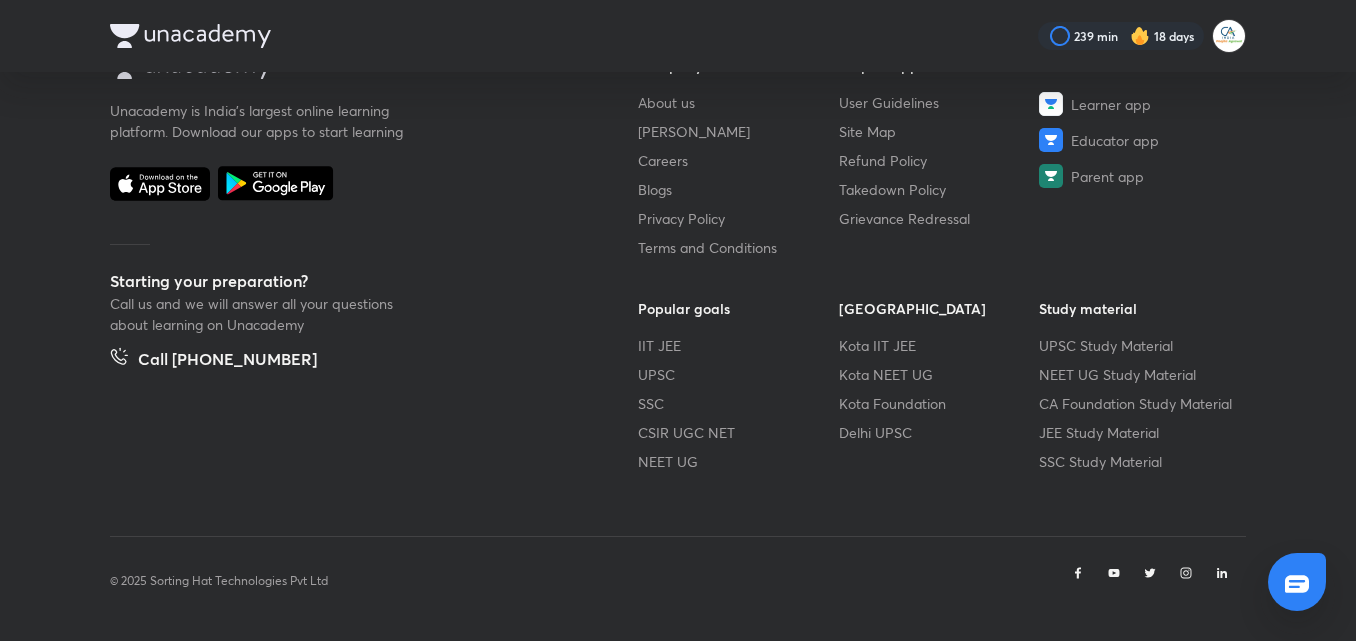 scroll, scrollTop: 0, scrollLeft: 0, axis: both 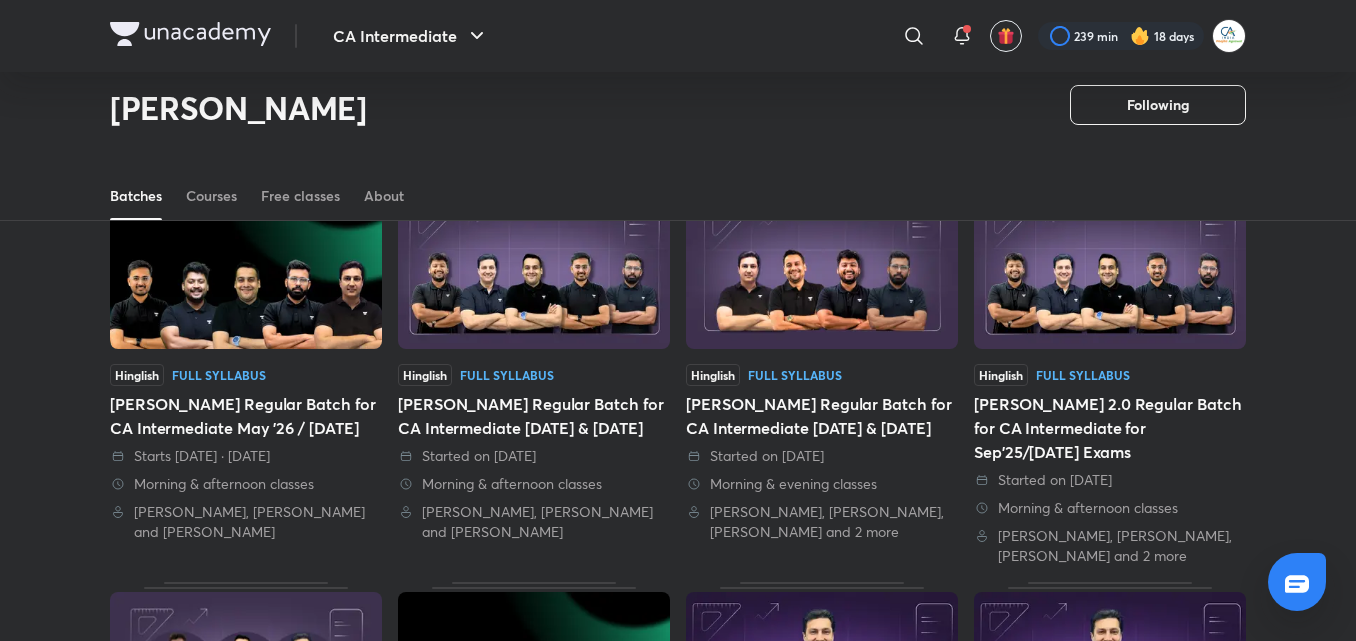 click at bounding box center (246, 271) 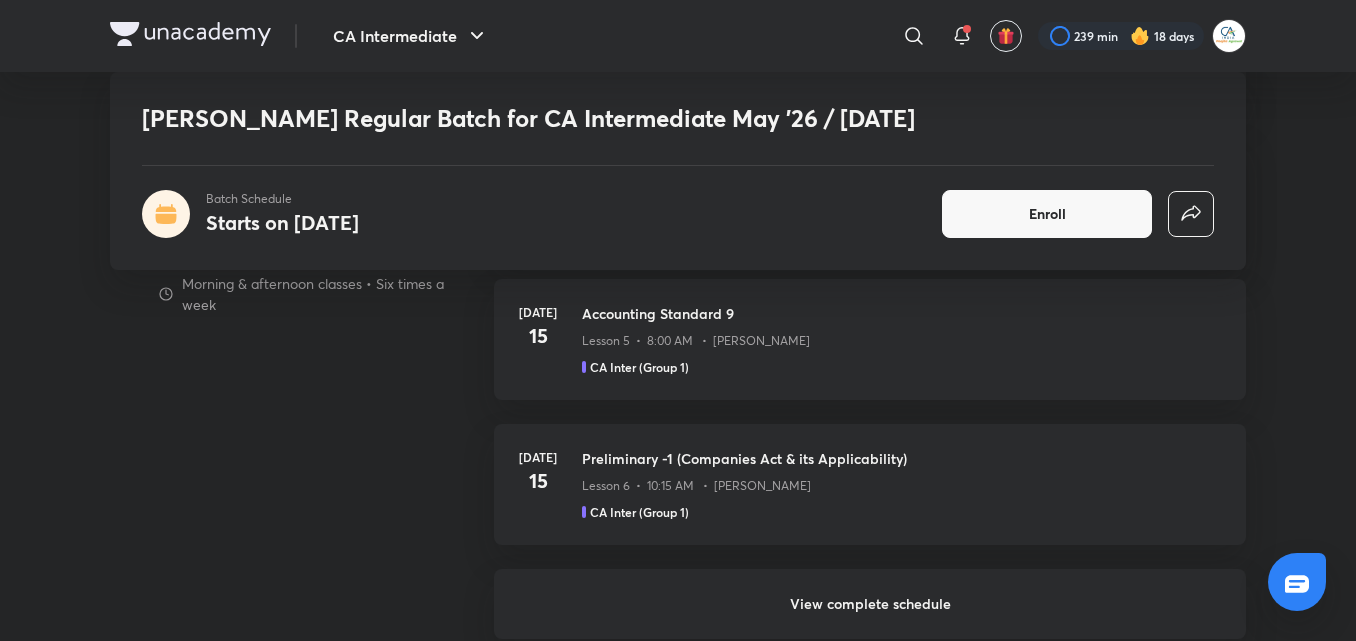scroll, scrollTop: 1520, scrollLeft: 0, axis: vertical 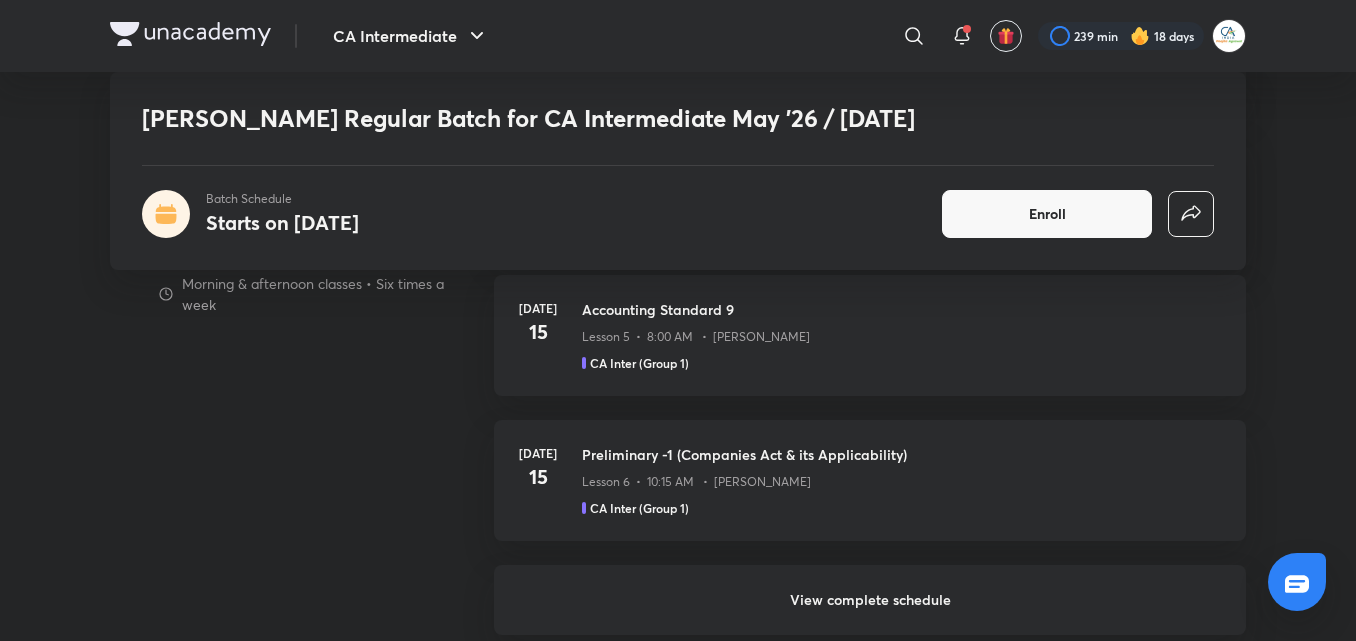 click on "View complete schedule" at bounding box center (870, 600) 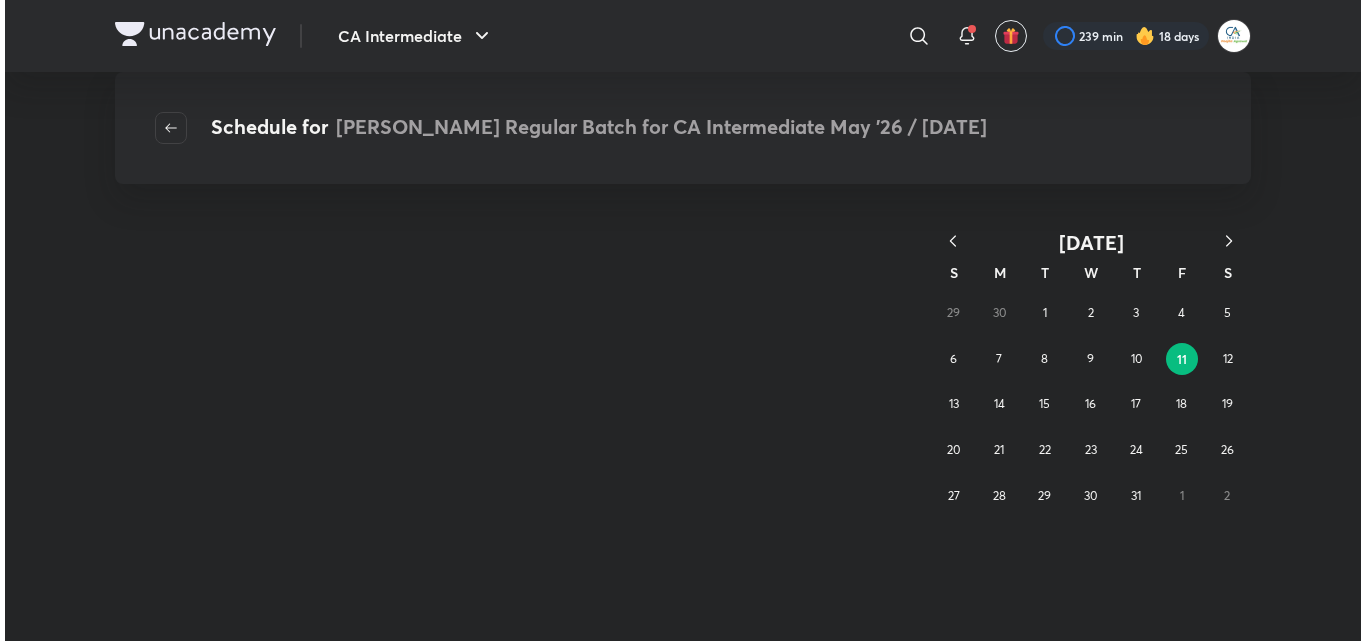 scroll, scrollTop: 0, scrollLeft: 0, axis: both 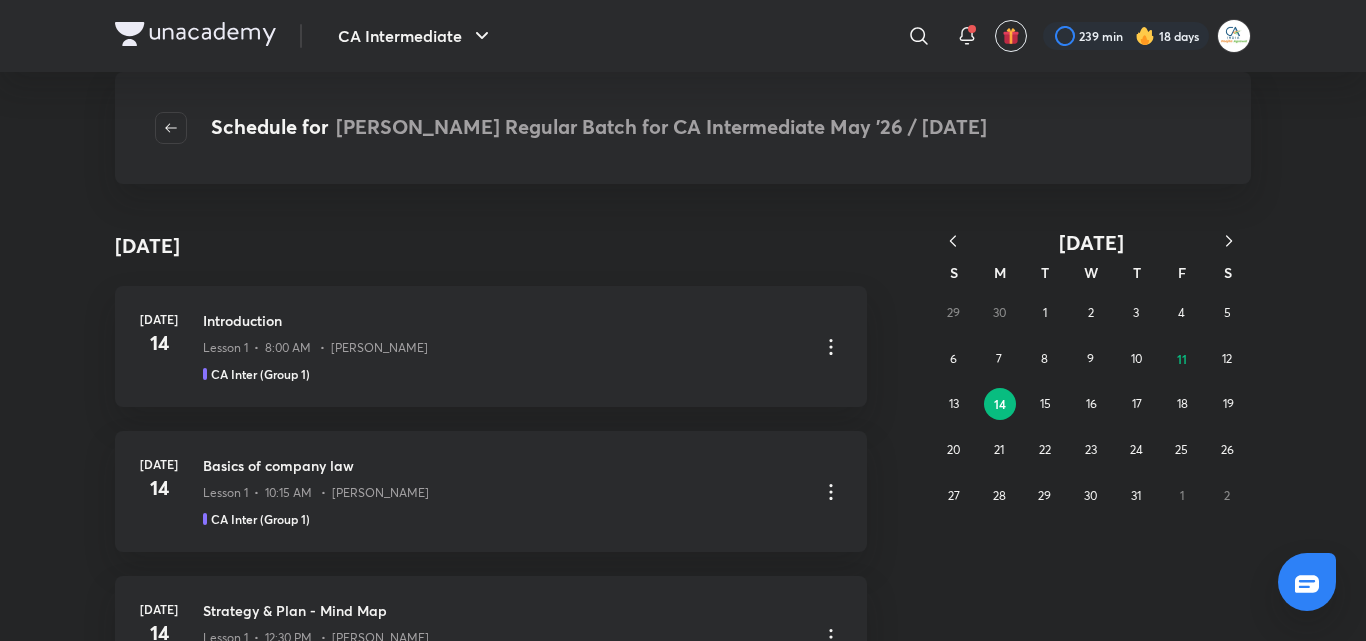 click on "July 2025 S M T W T F S 29 30 1 2 3 4 5 6 7 8 9 10 11 12 13 14 15 16 17 18 19 20 21 22 23 24 25 26 27 28 29 30 31 1 2" at bounding box center [1043, 1552] 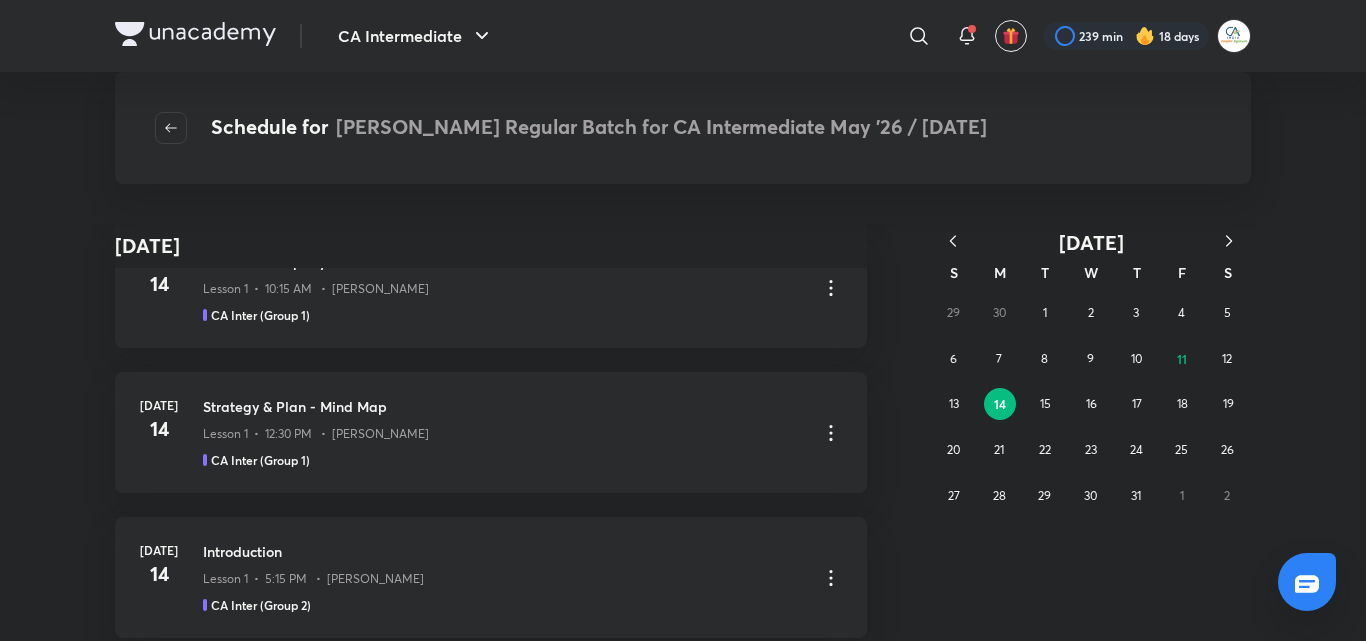 scroll, scrollTop: 0, scrollLeft: 0, axis: both 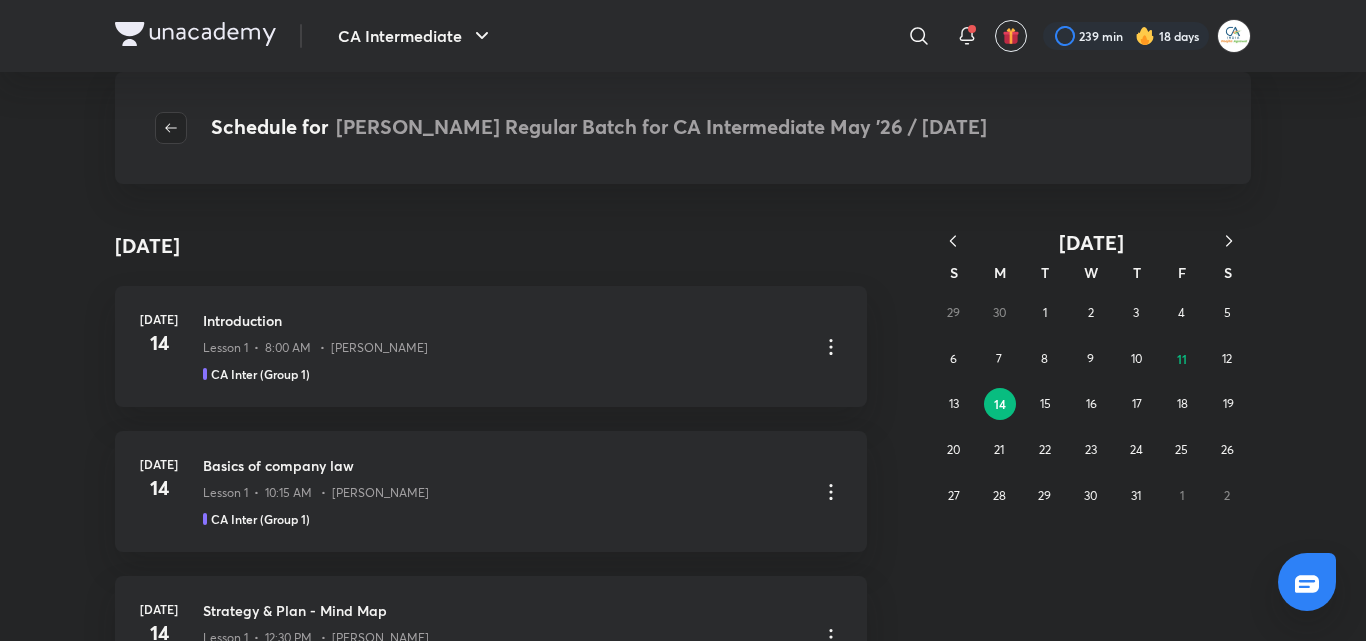 click at bounding box center [171, 128] 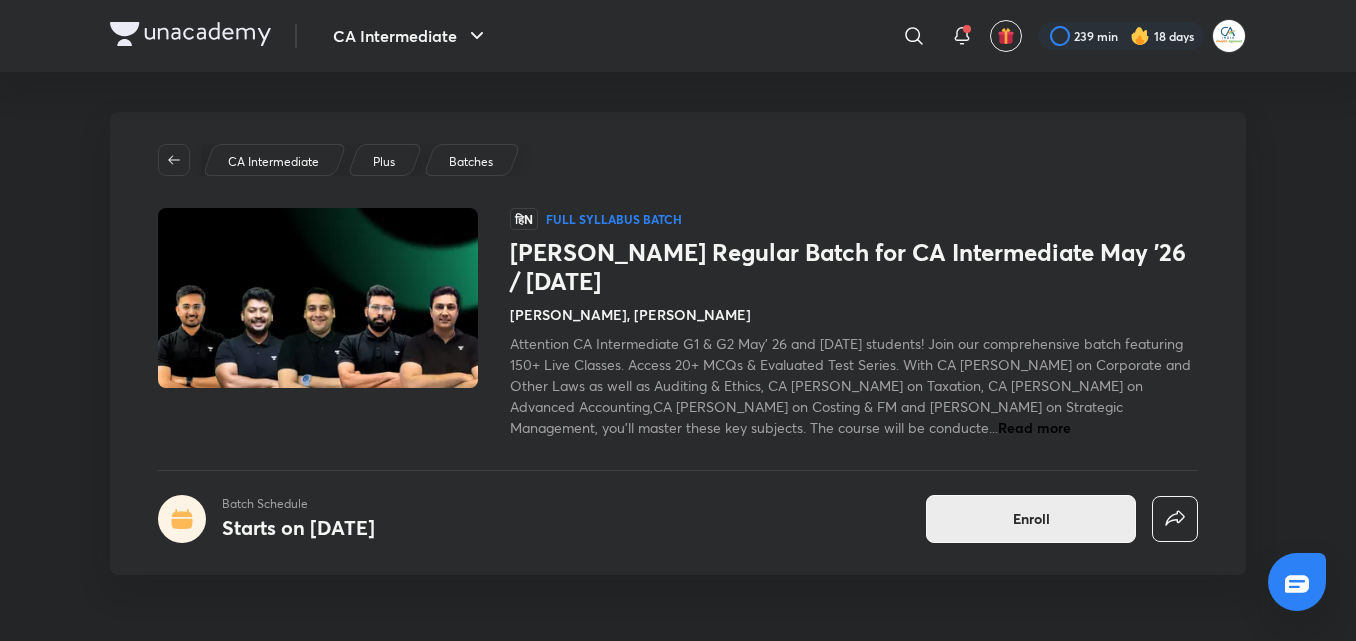 click on "Enroll" at bounding box center [1031, 519] 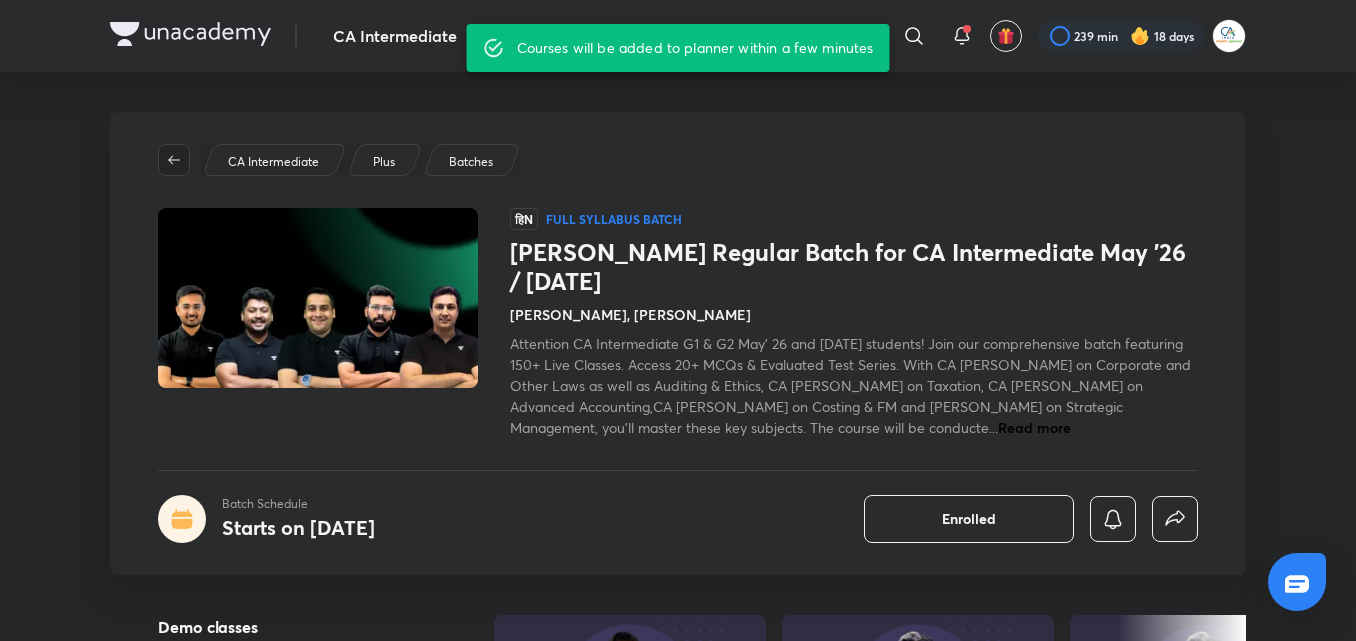click at bounding box center [174, 160] 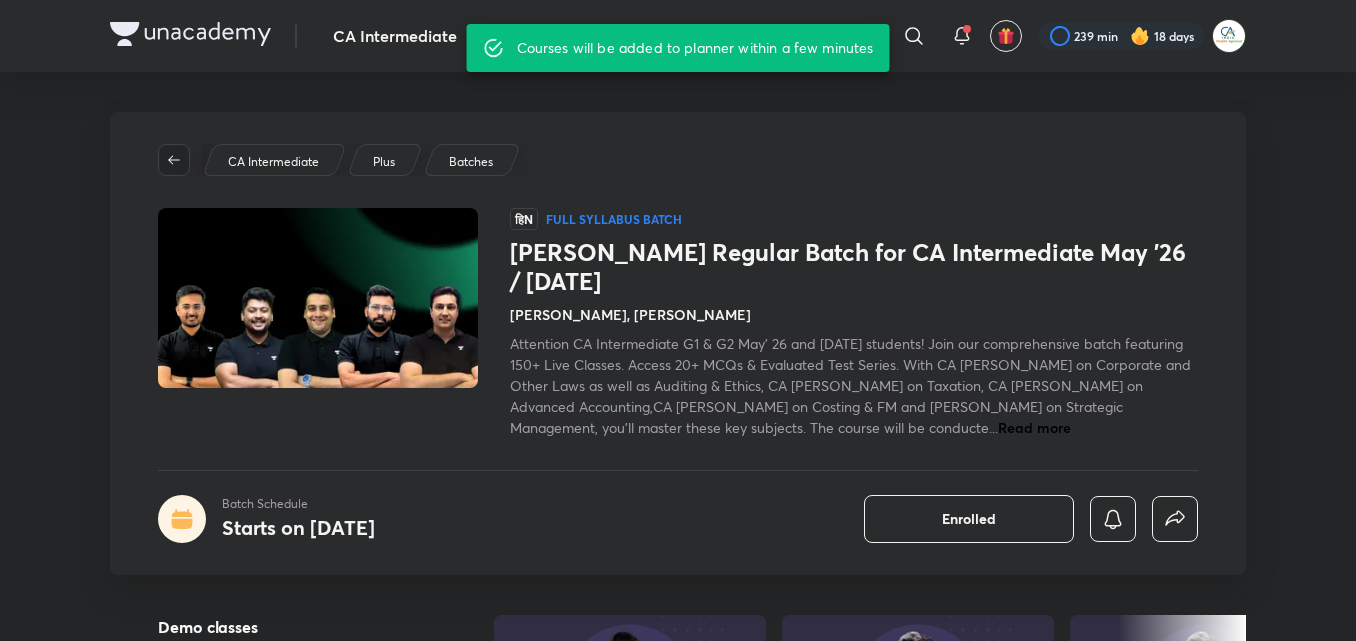 click at bounding box center [174, 160] 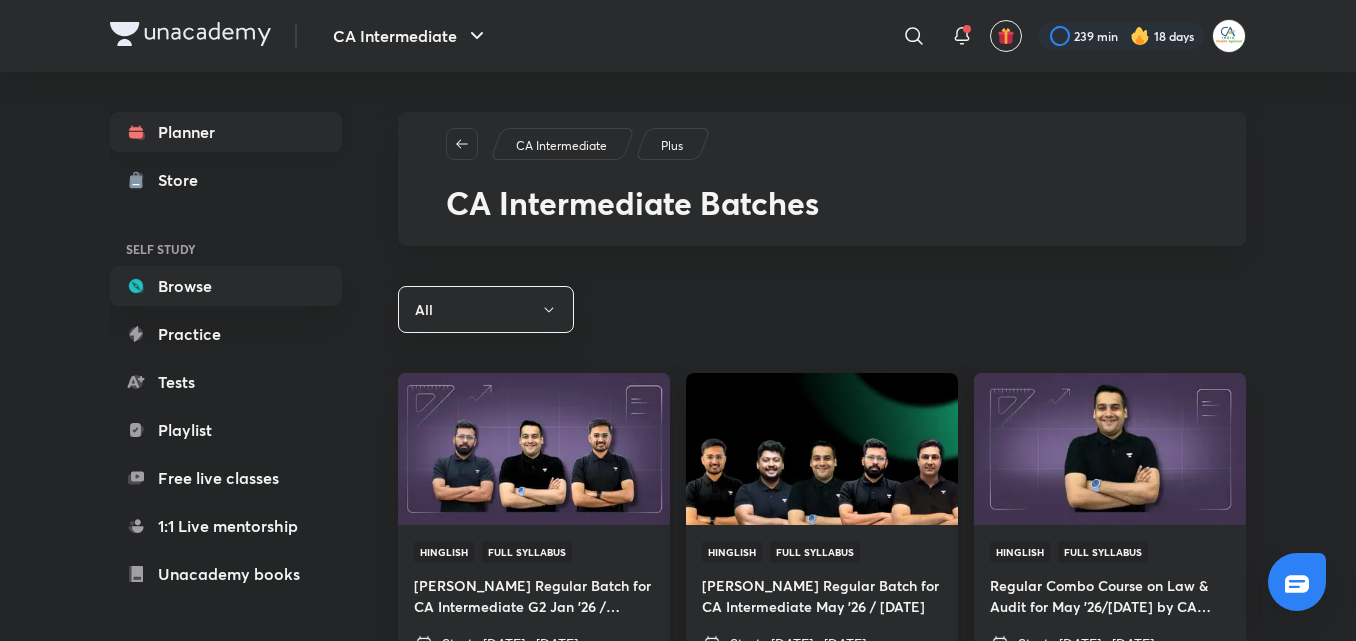 click on "Planner" at bounding box center [226, 132] 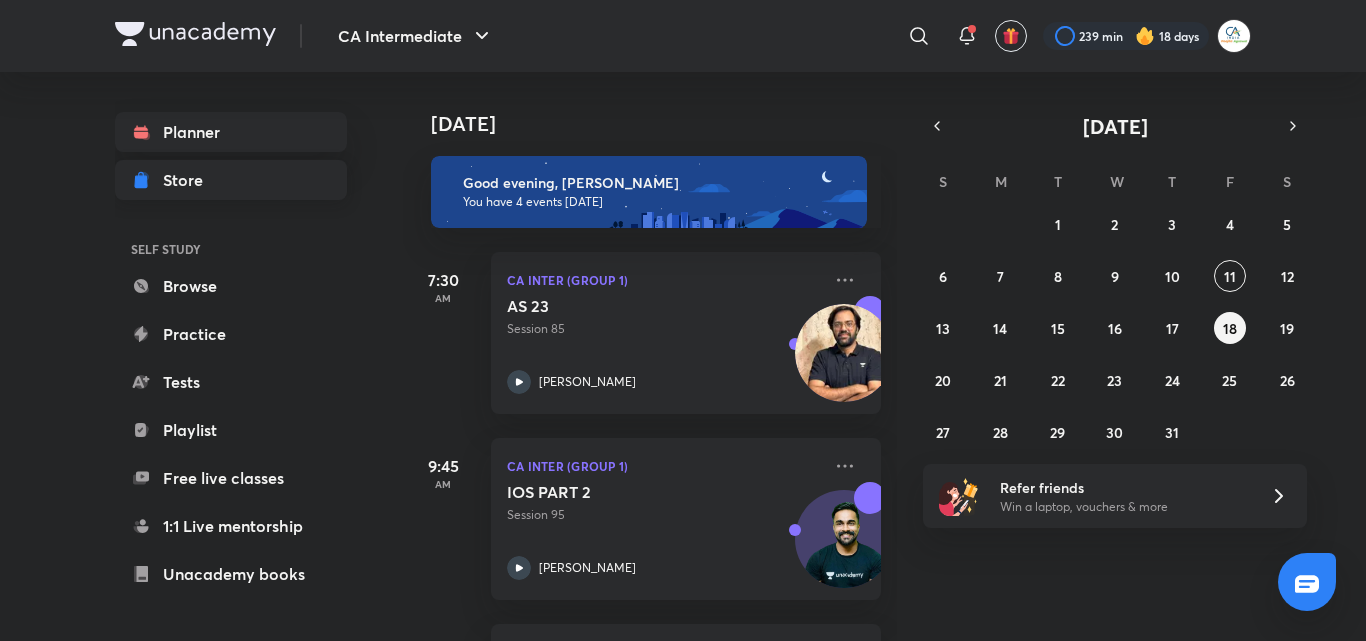 click on "Store" at bounding box center [231, 180] 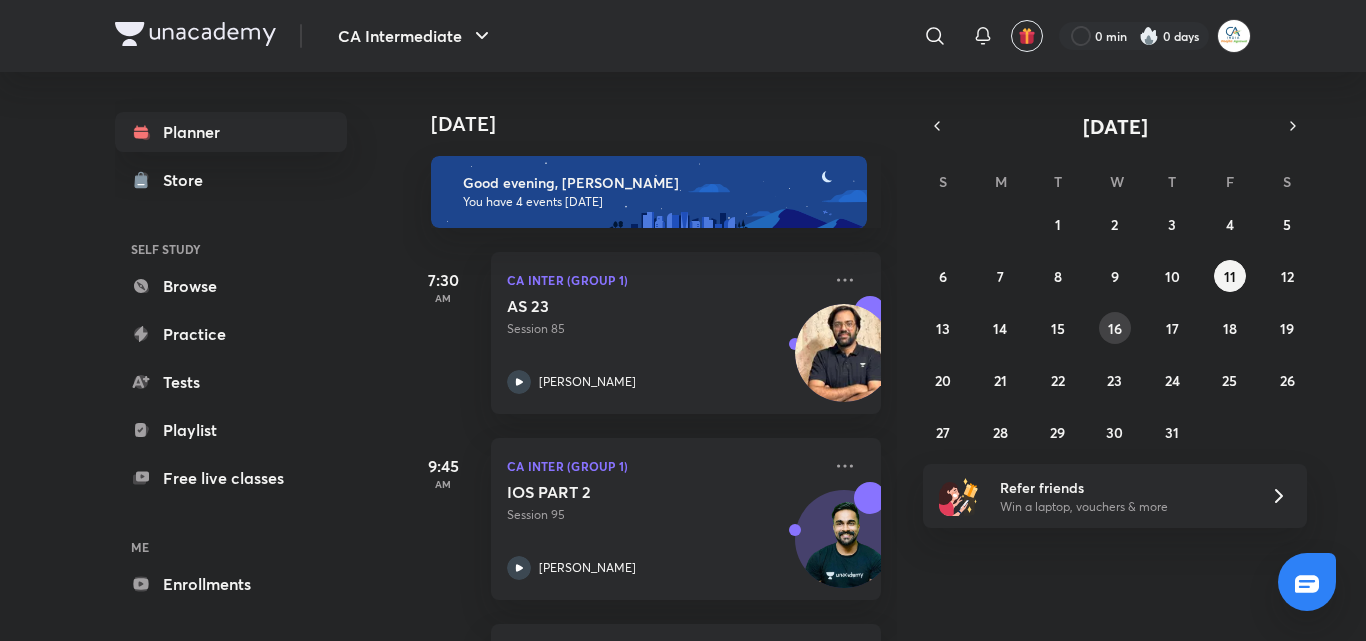 scroll, scrollTop: 0, scrollLeft: 0, axis: both 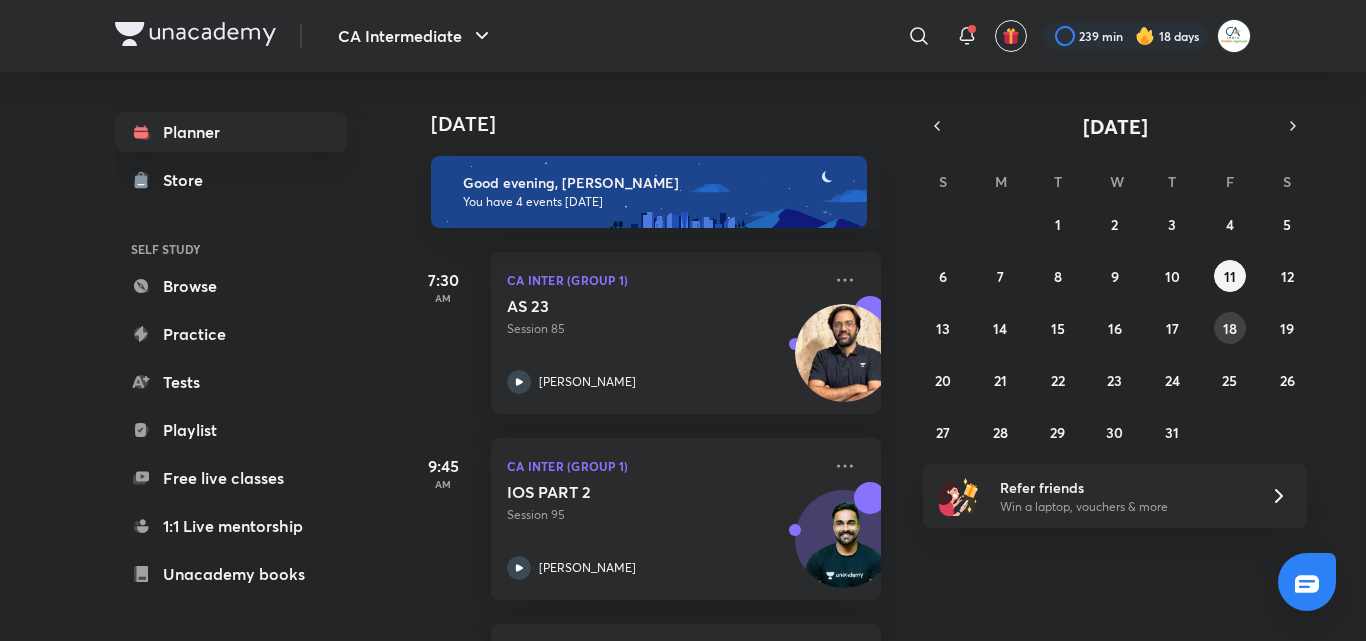 click on "18" at bounding box center (1230, 328) 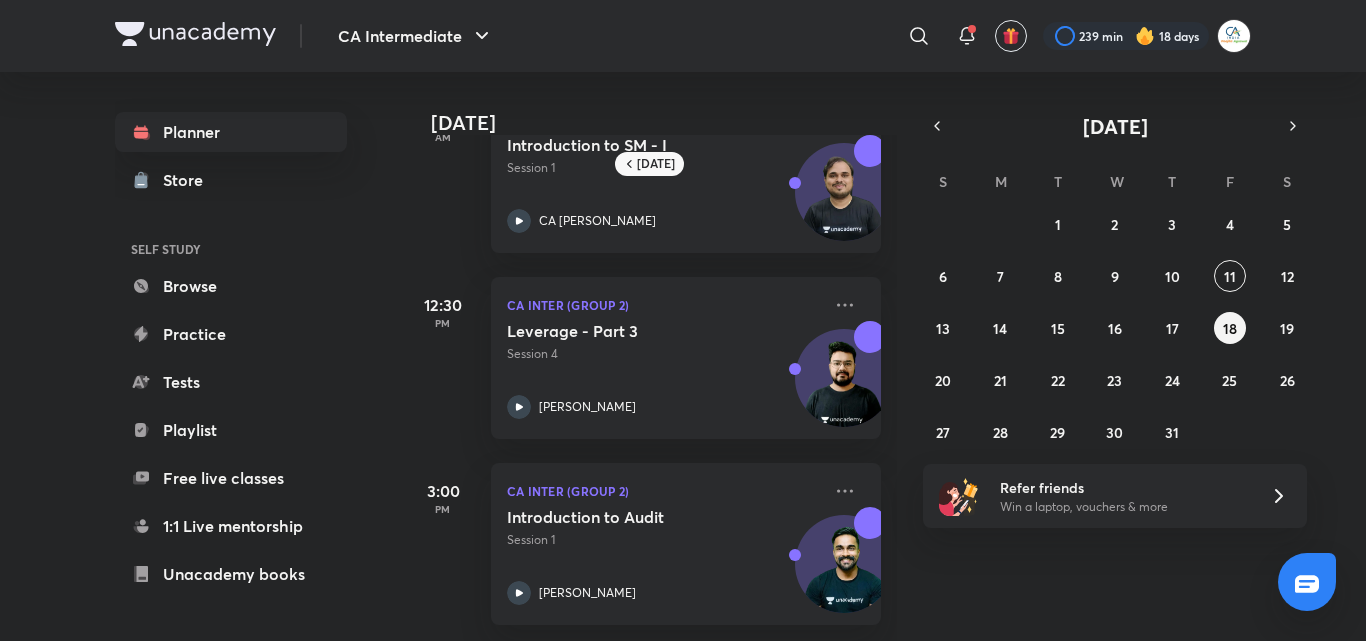 scroll, scrollTop: 270, scrollLeft: 0, axis: vertical 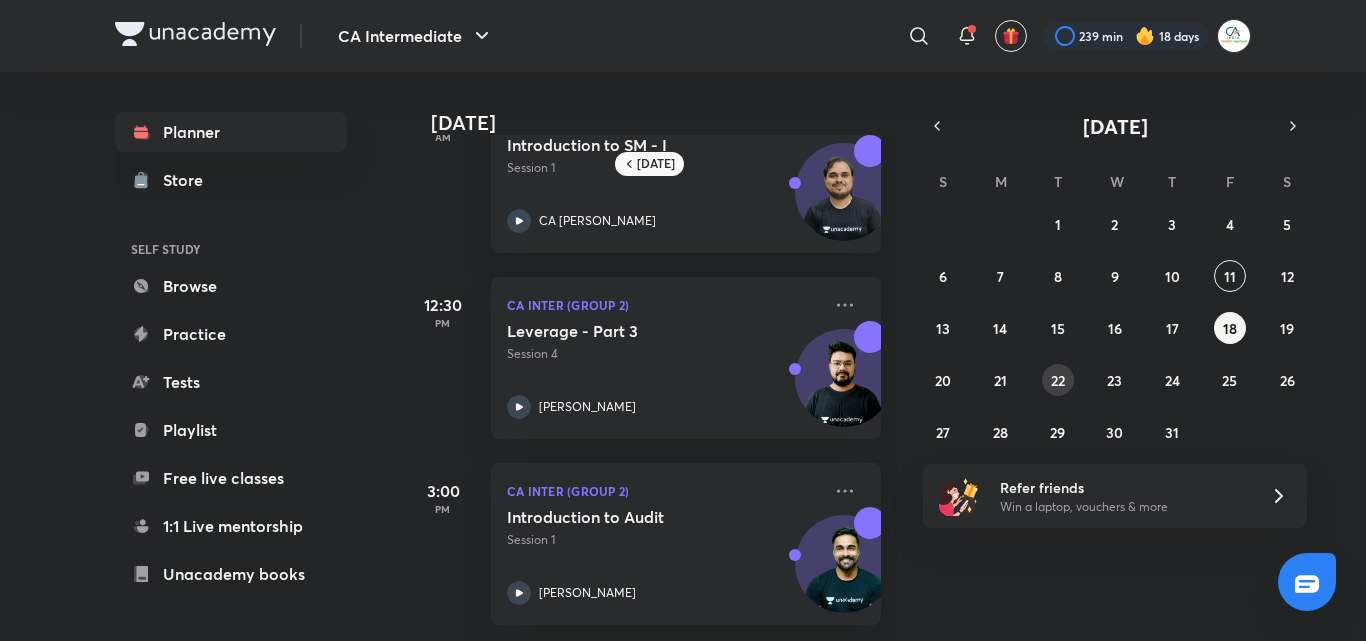 click on "22" at bounding box center (1058, 380) 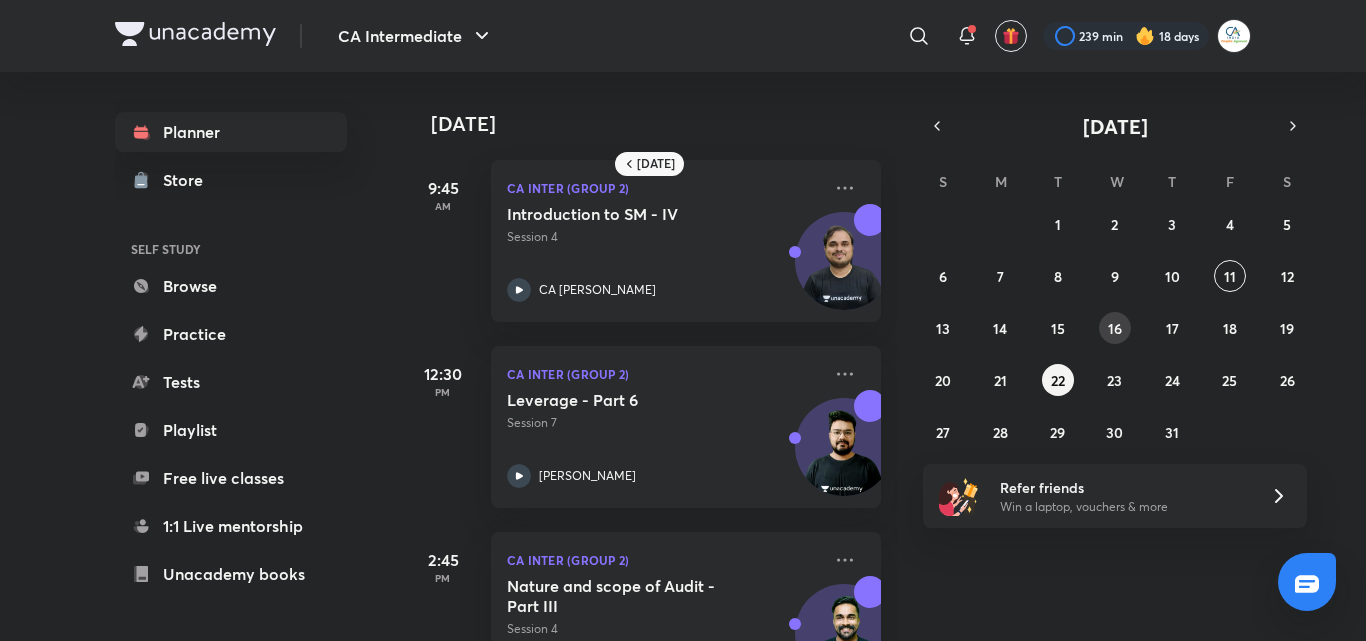 click on "16" at bounding box center [1115, 328] 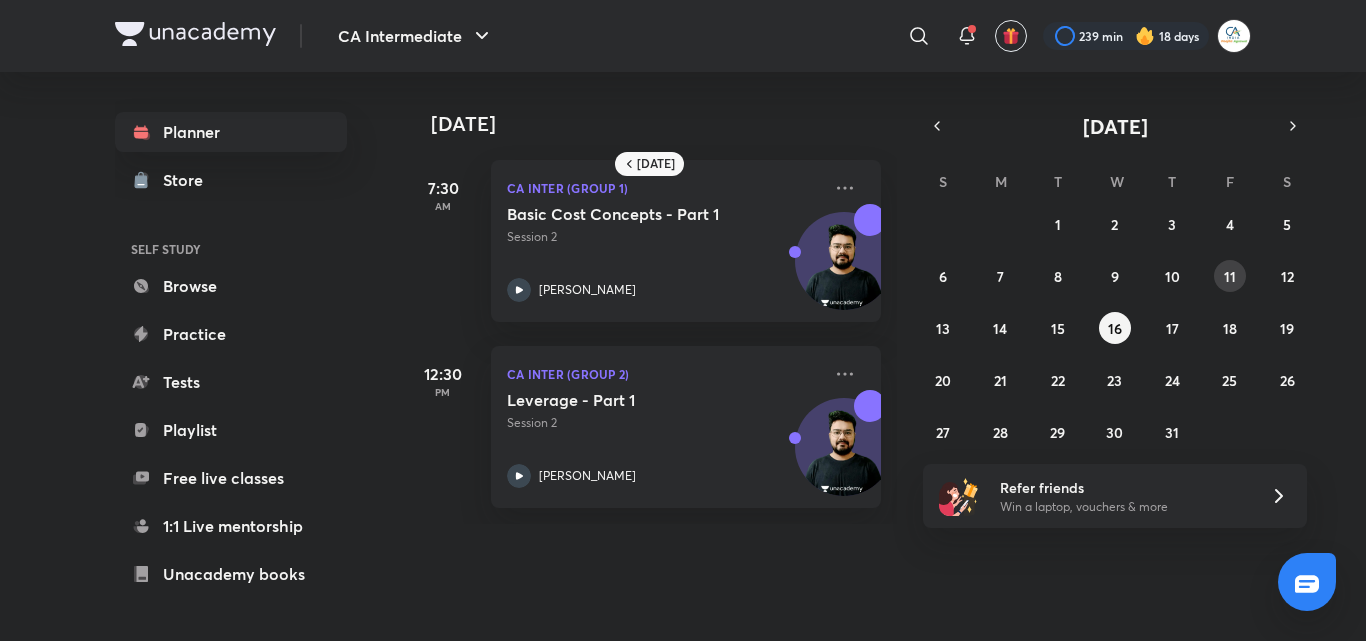 click on "11" at bounding box center [1230, 276] 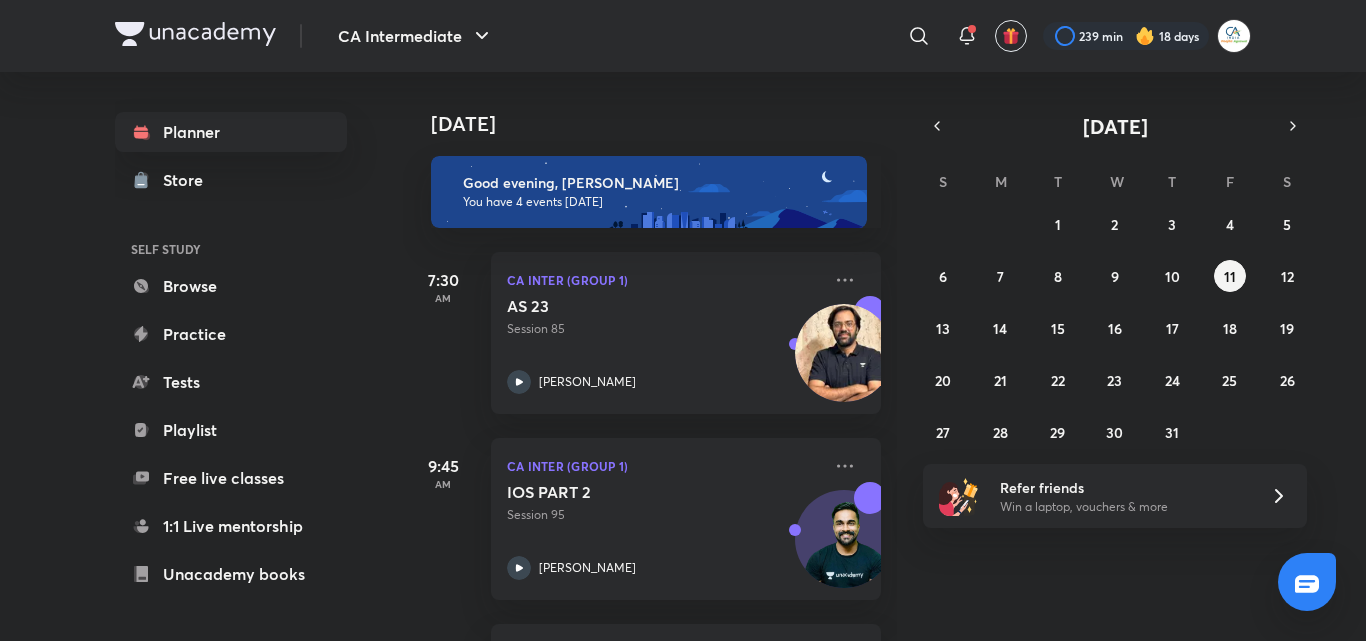scroll, scrollTop: 362, scrollLeft: 0, axis: vertical 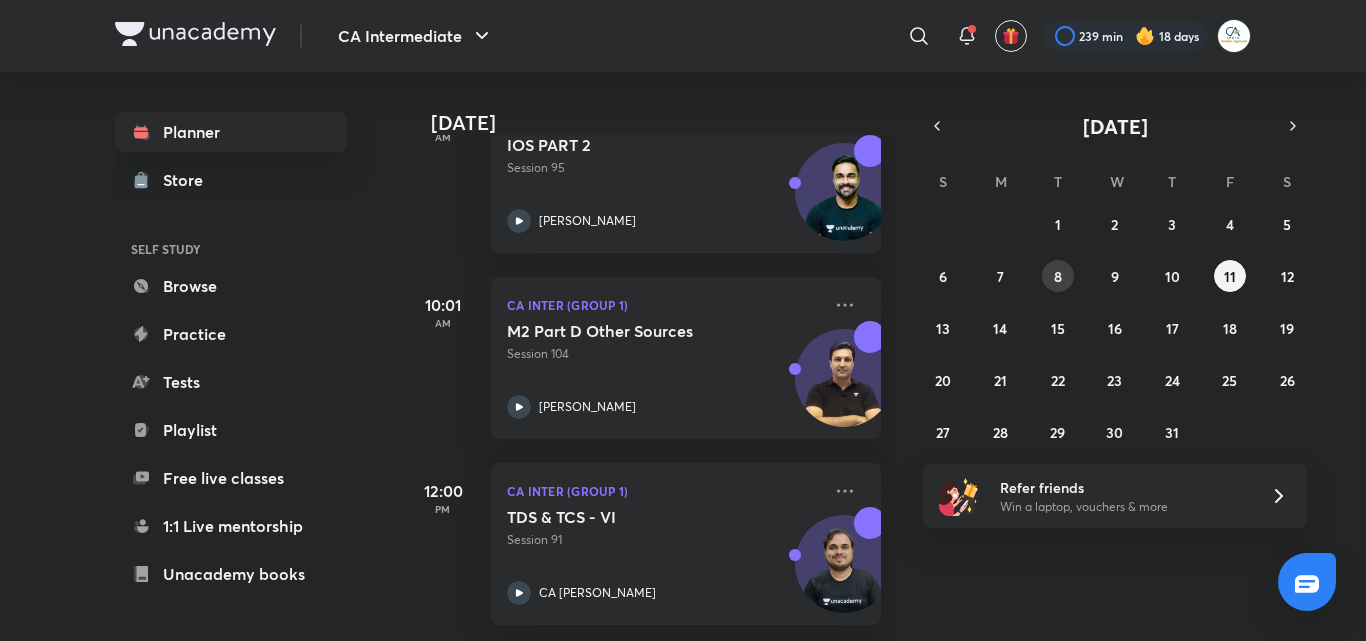 click on "8" at bounding box center (1058, 276) 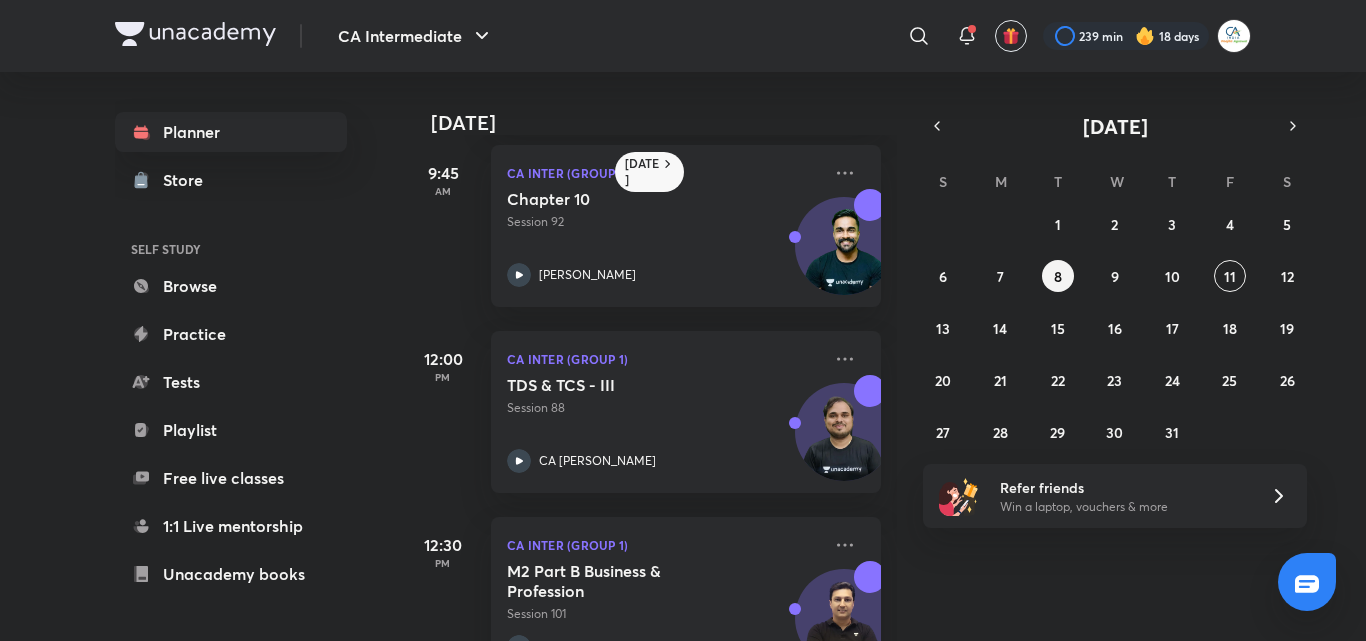 scroll, scrollTop: 456, scrollLeft: 0, axis: vertical 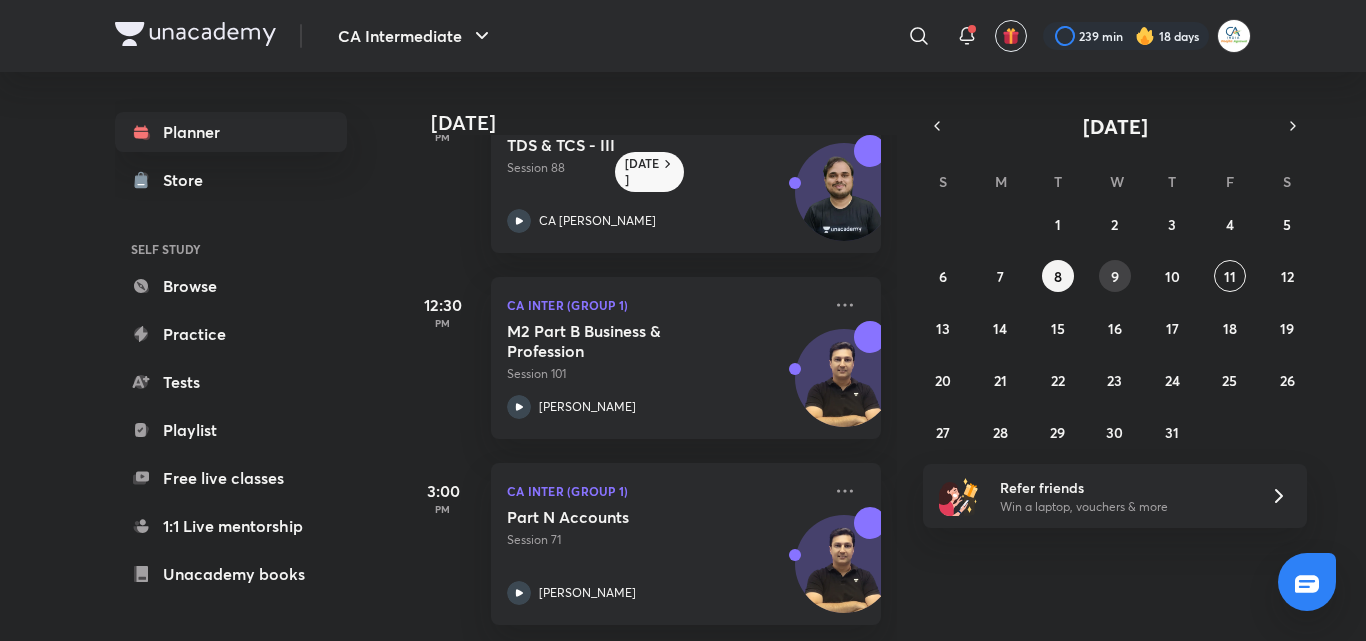 click on "9" at bounding box center [1115, 276] 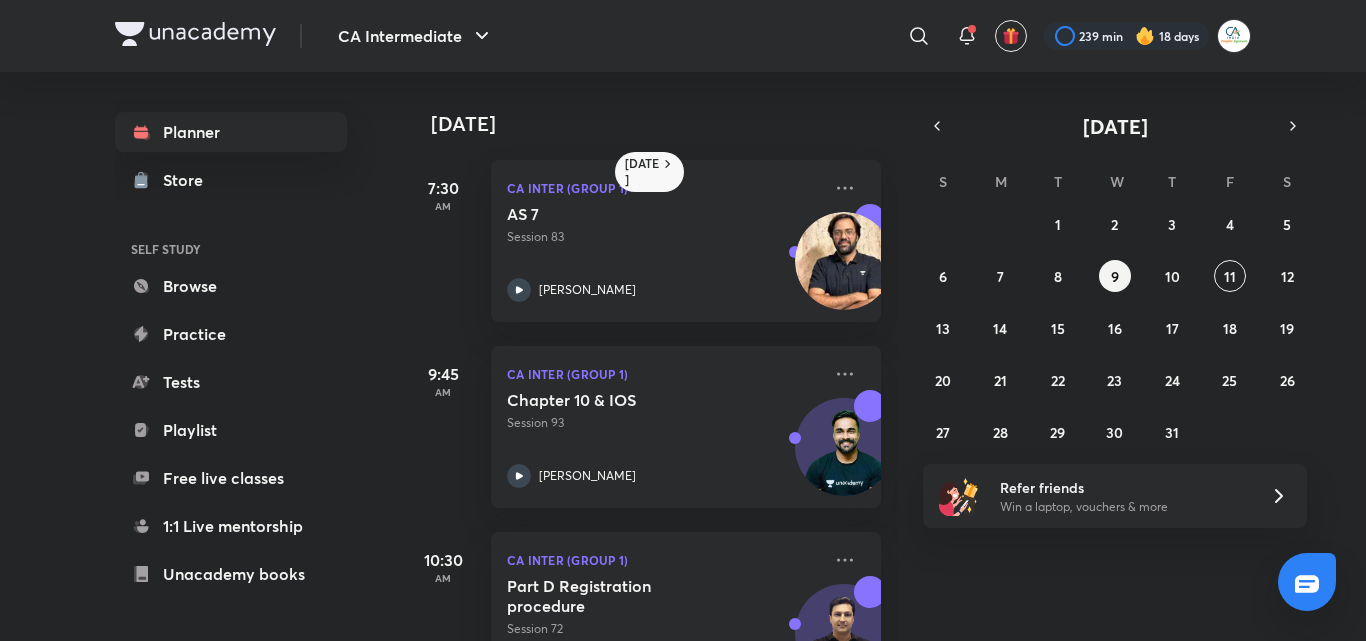 scroll, scrollTop: 485, scrollLeft: 0, axis: vertical 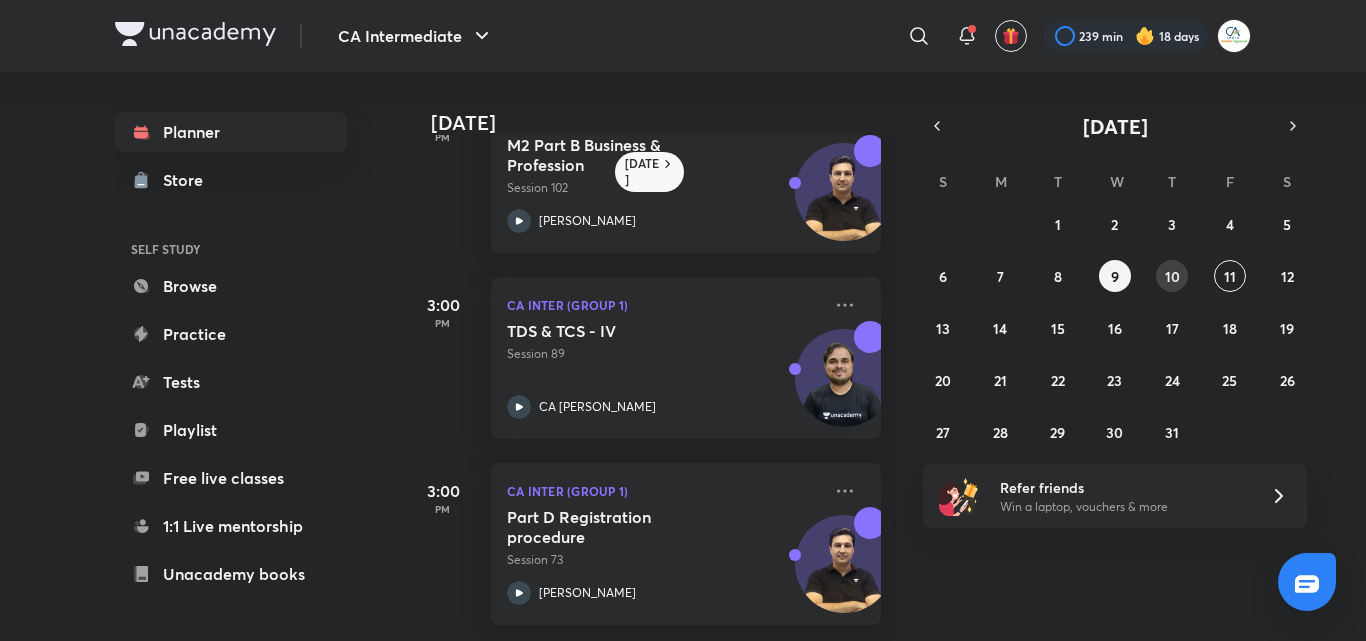 click on "10" at bounding box center [1172, 276] 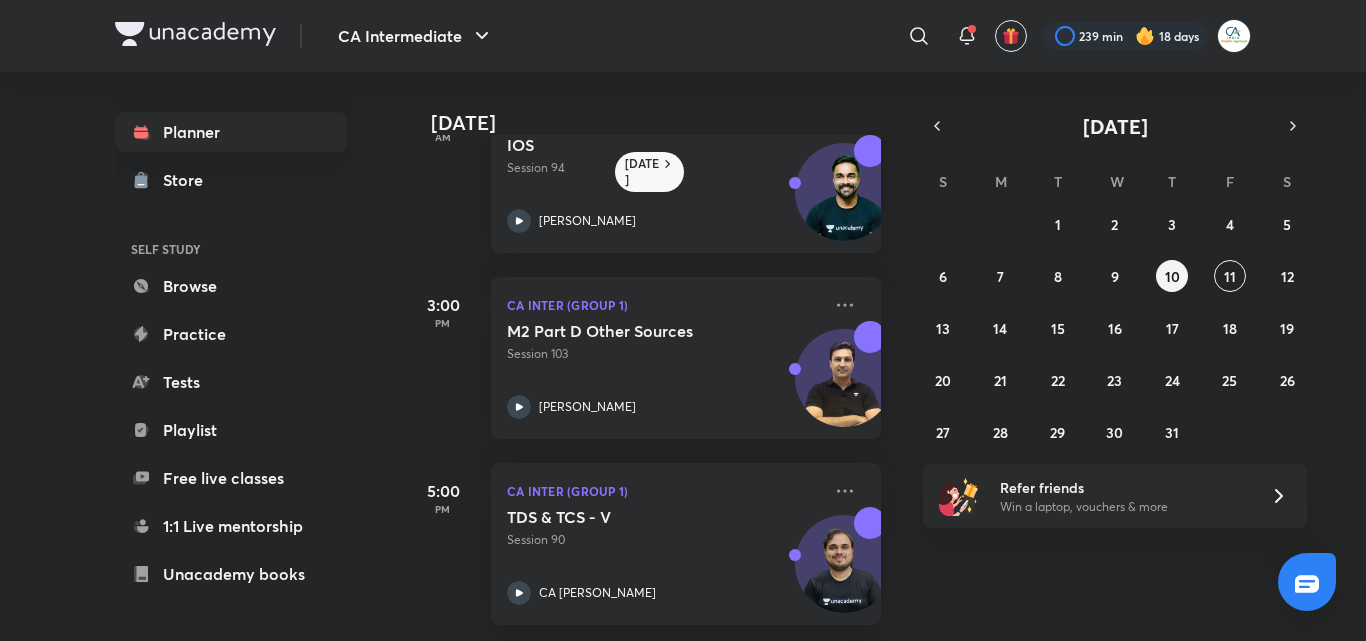 scroll, scrollTop: 270, scrollLeft: 0, axis: vertical 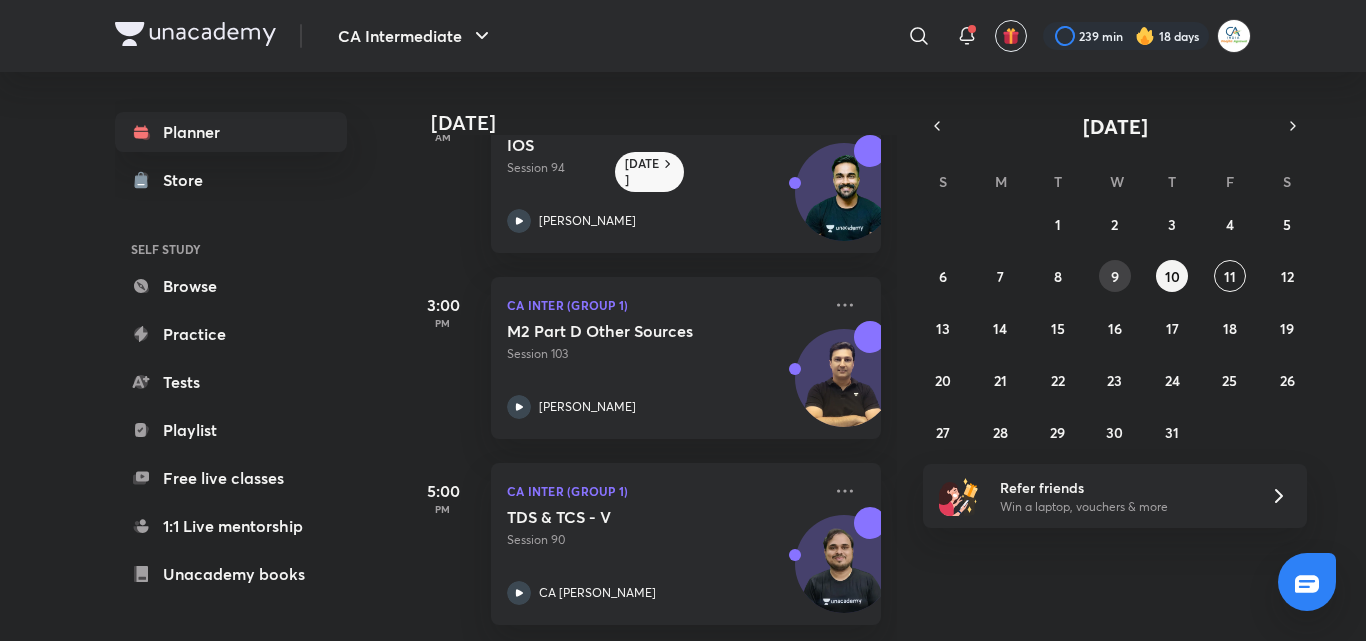 click on "29 30 1 2 3 4 5 6 7 8 9 10 11 12 13 14 15 16 17 18 19 20 21 22 23 24 25 26 27 28 29 30 31 1 2" at bounding box center [1115, 328] 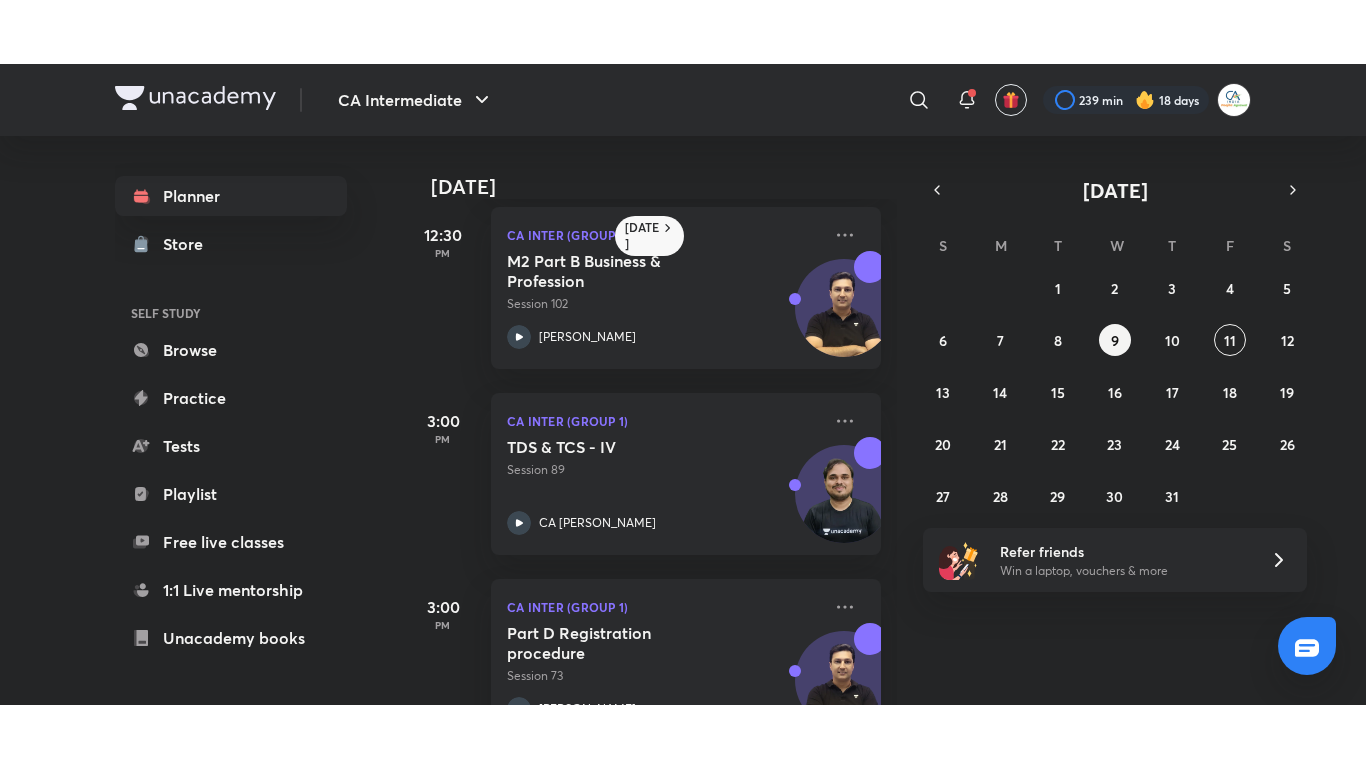 scroll, scrollTop: 642, scrollLeft: 0, axis: vertical 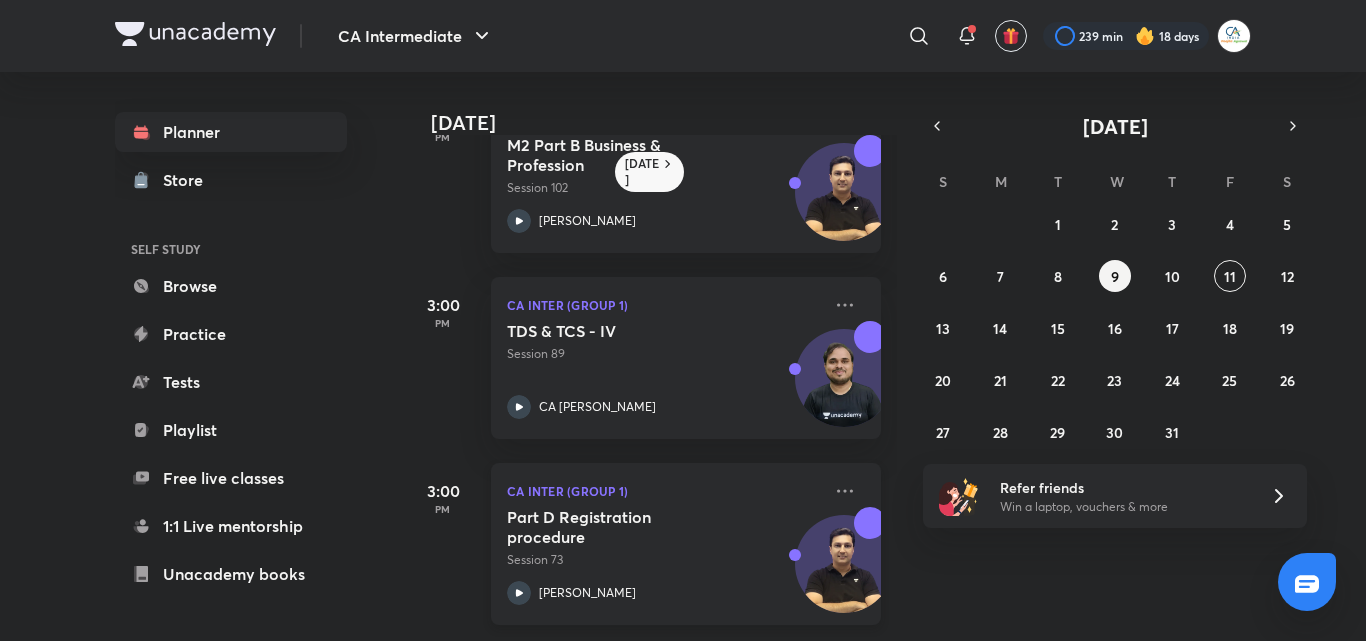 click on "Part D Registration procedure Session 73 Arvind Tuli" at bounding box center (664, 556) 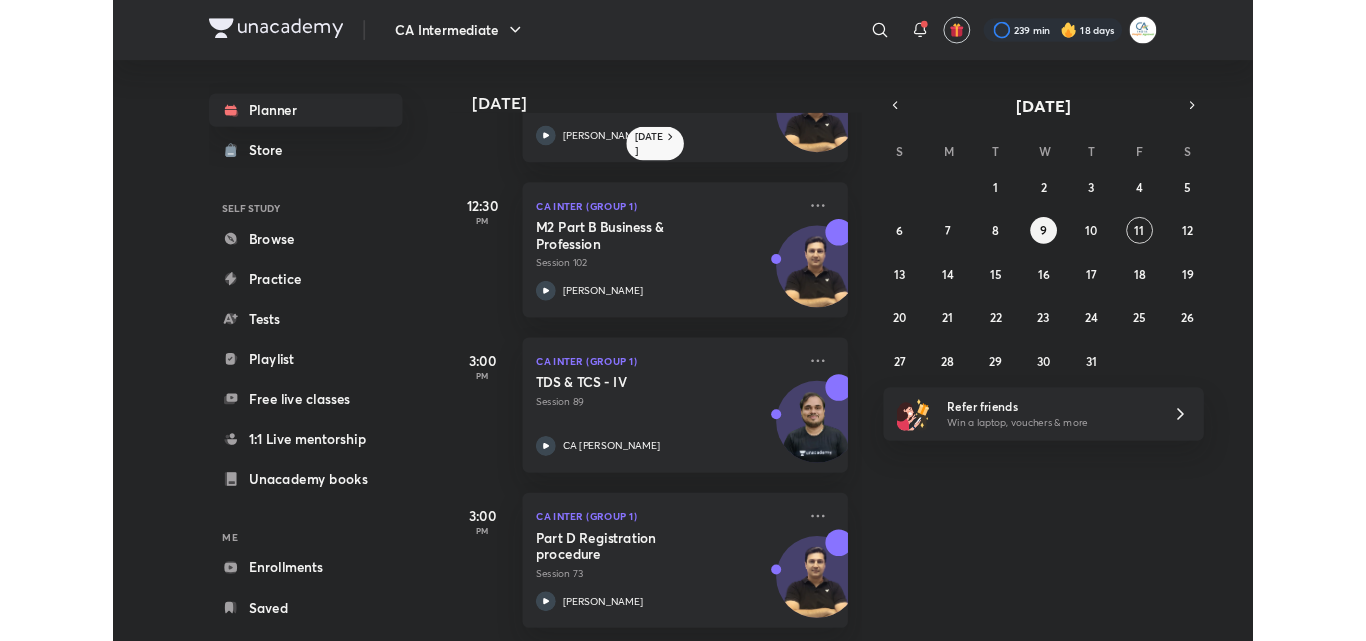 scroll, scrollTop: 515, scrollLeft: 0, axis: vertical 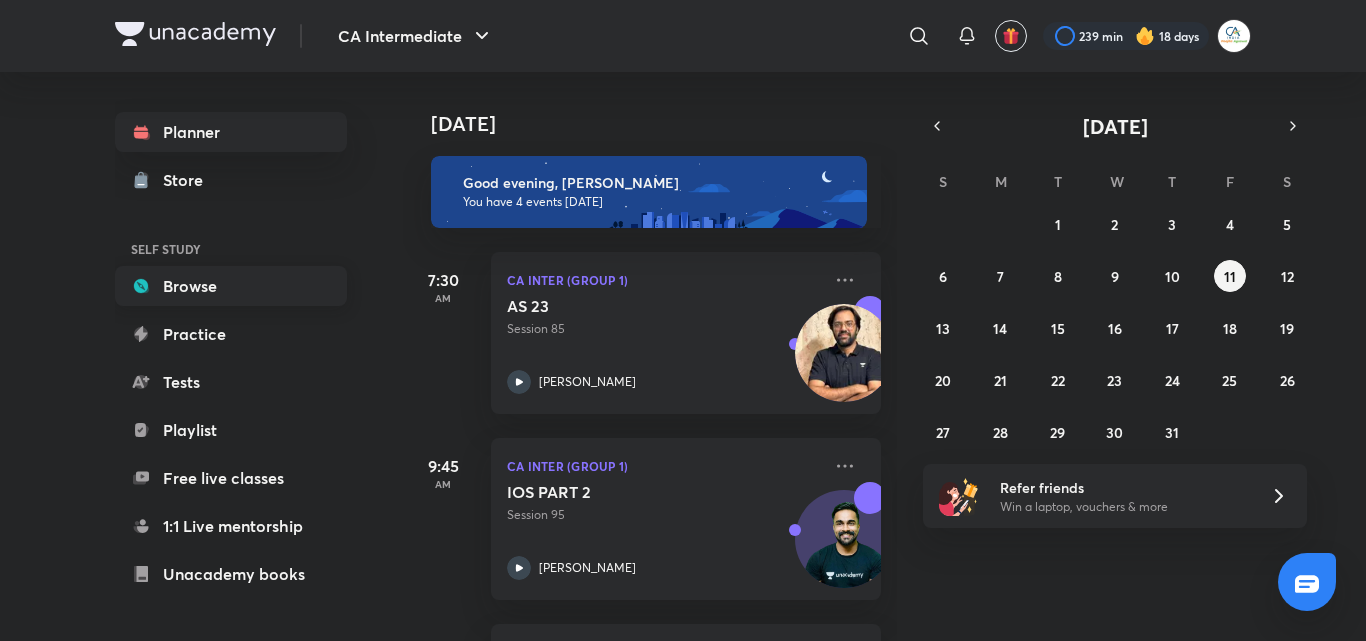 click on "Browse" at bounding box center [231, 286] 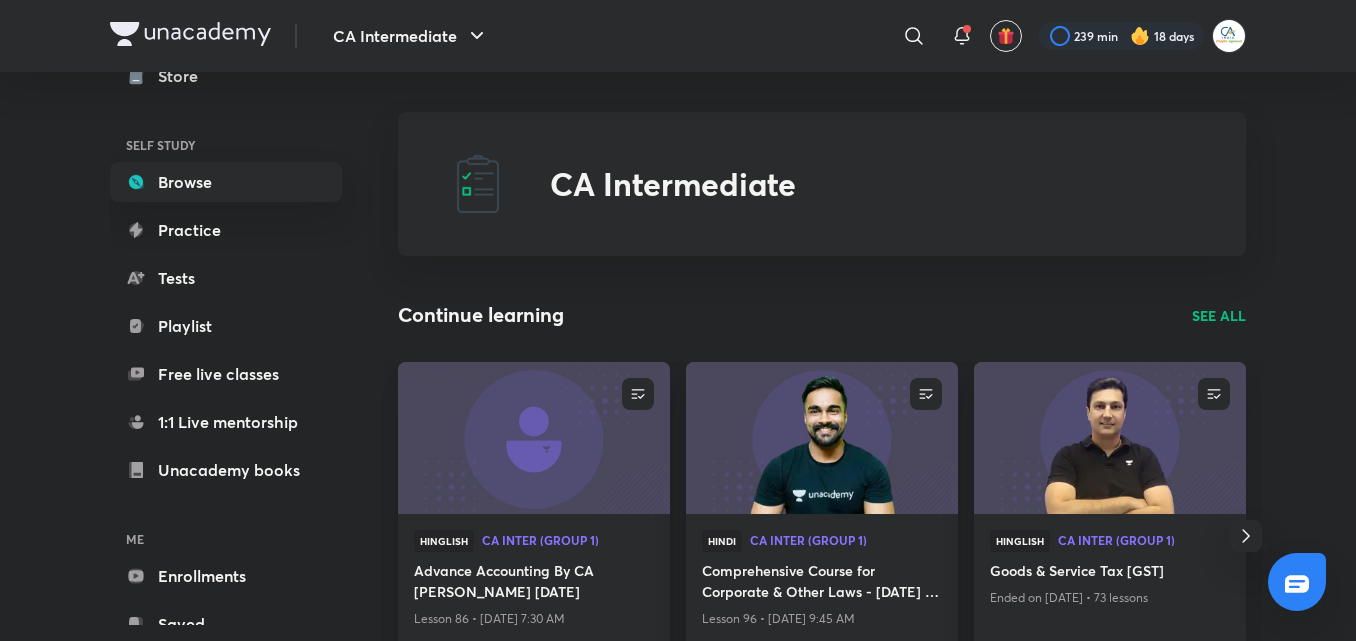 scroll, scrollTop: 163, scrollLeft: 0, axis: vertical 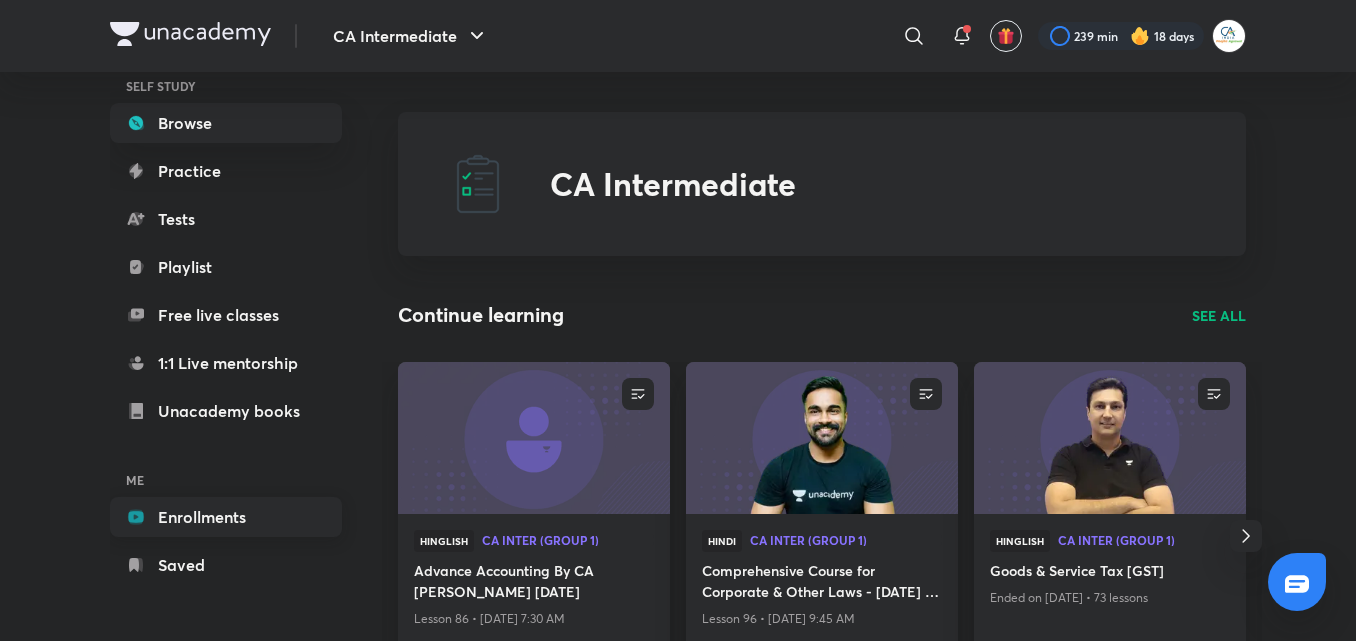 click on "Enrollments" at bounding box center (226, 517) 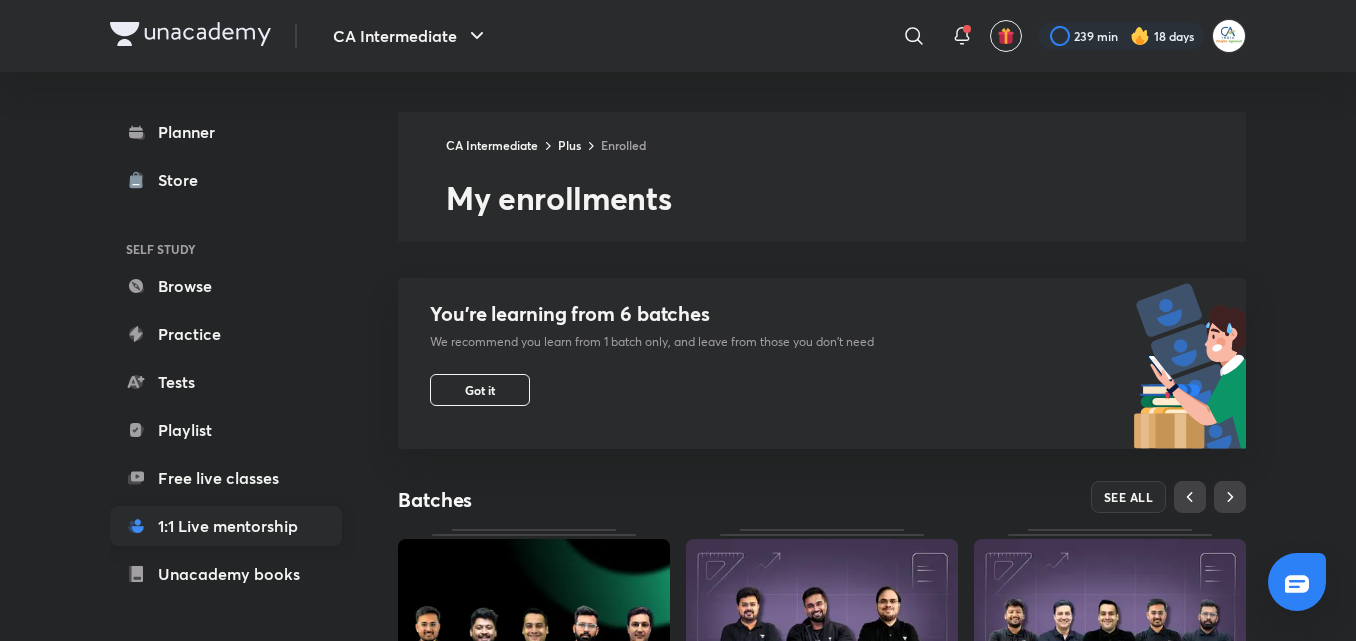 click on "1:1 Live mentorship" at bounding box center [226, 526] 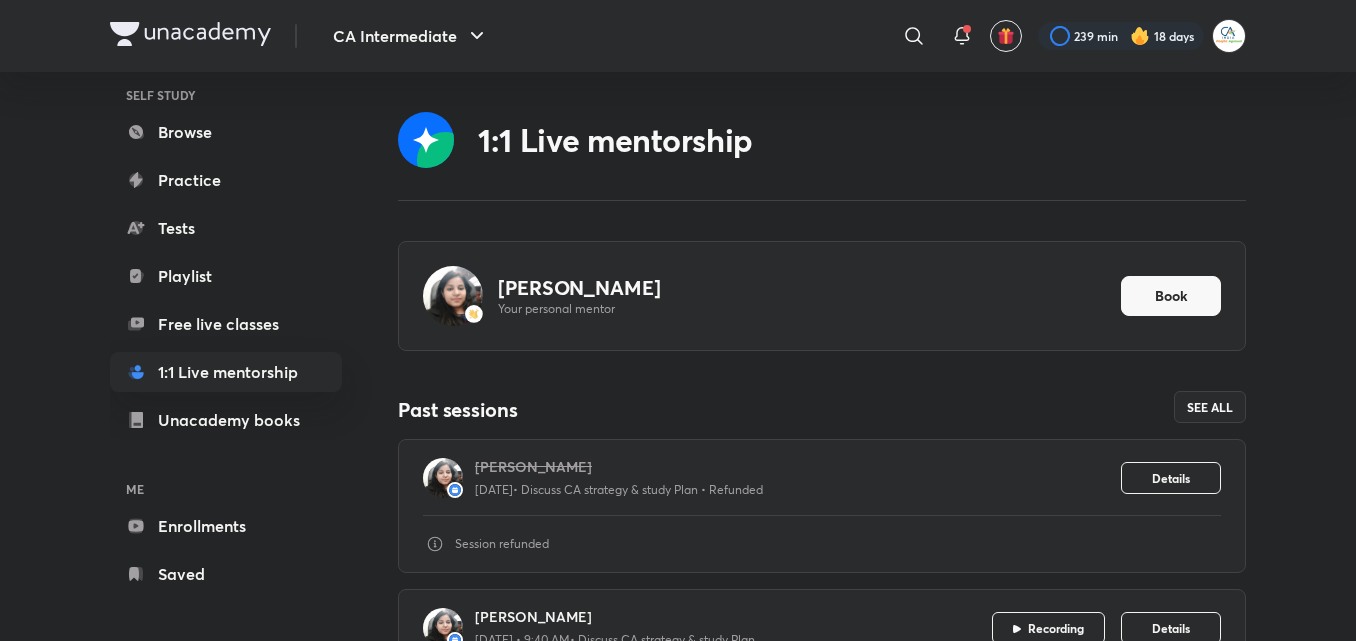 scroll, scrollTop: 158, scrollLeft: 0, axis: vertical 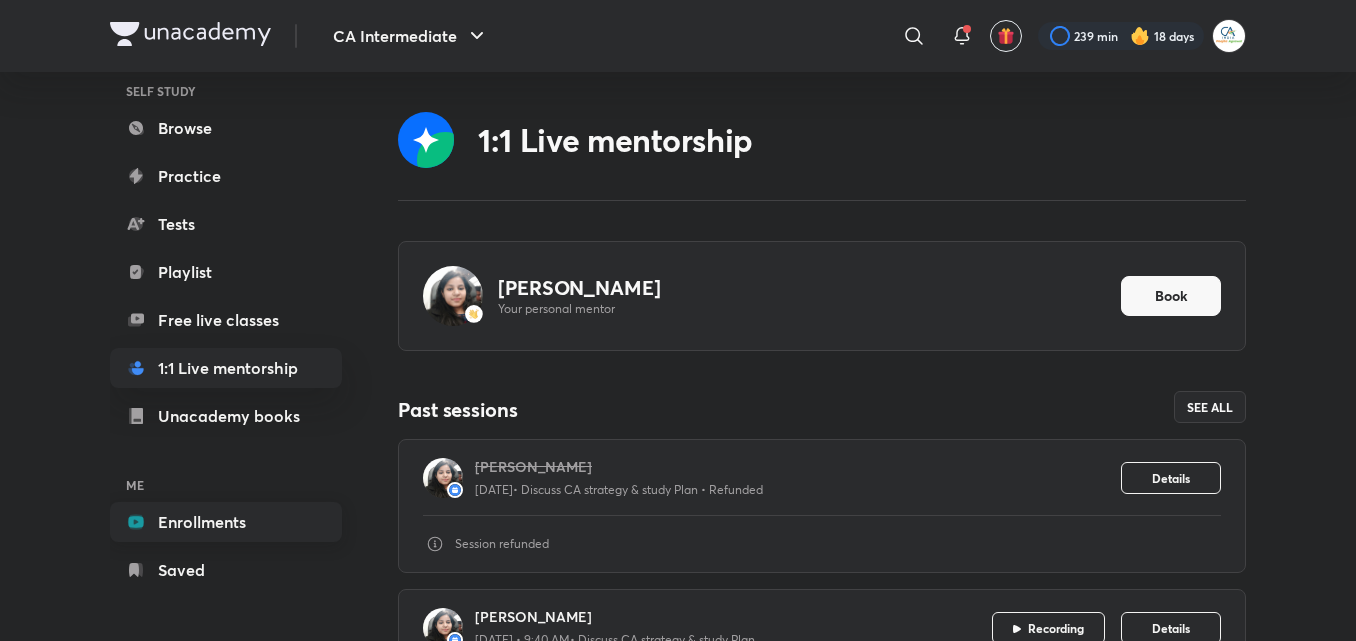 click on "Enrollments" at bounding box center (226, 522) 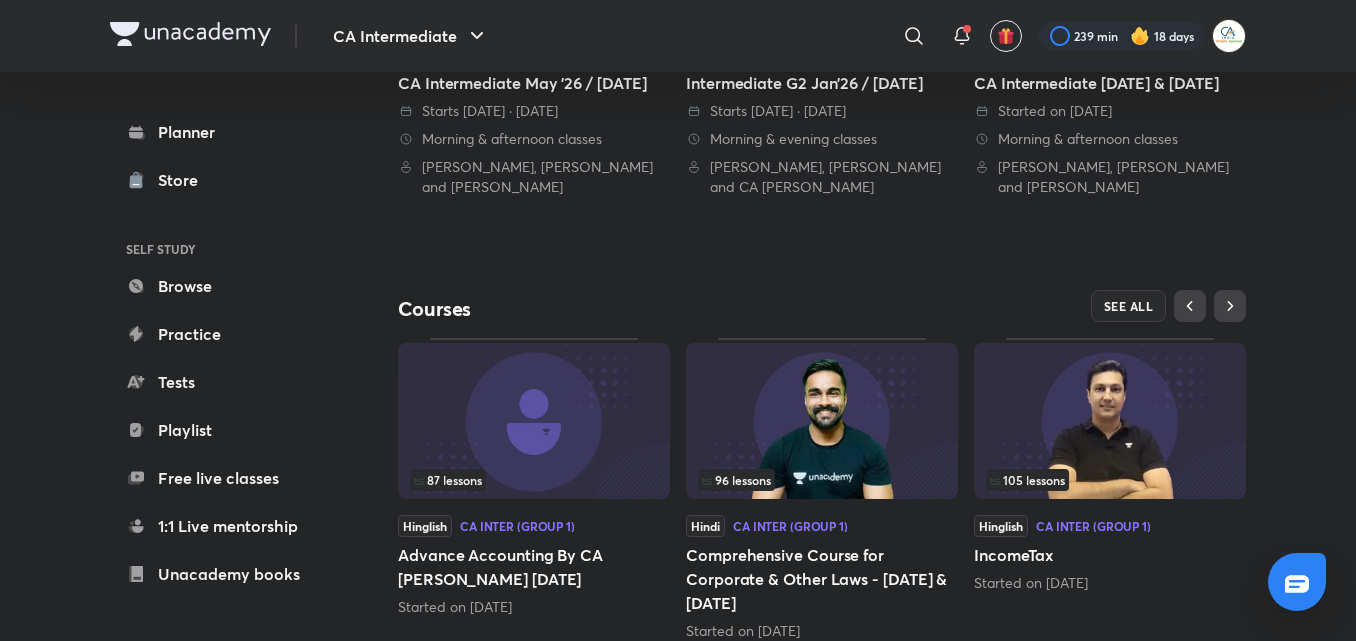 scroll, scrollTop: 759, scrollLeft: 0, axis: vertical 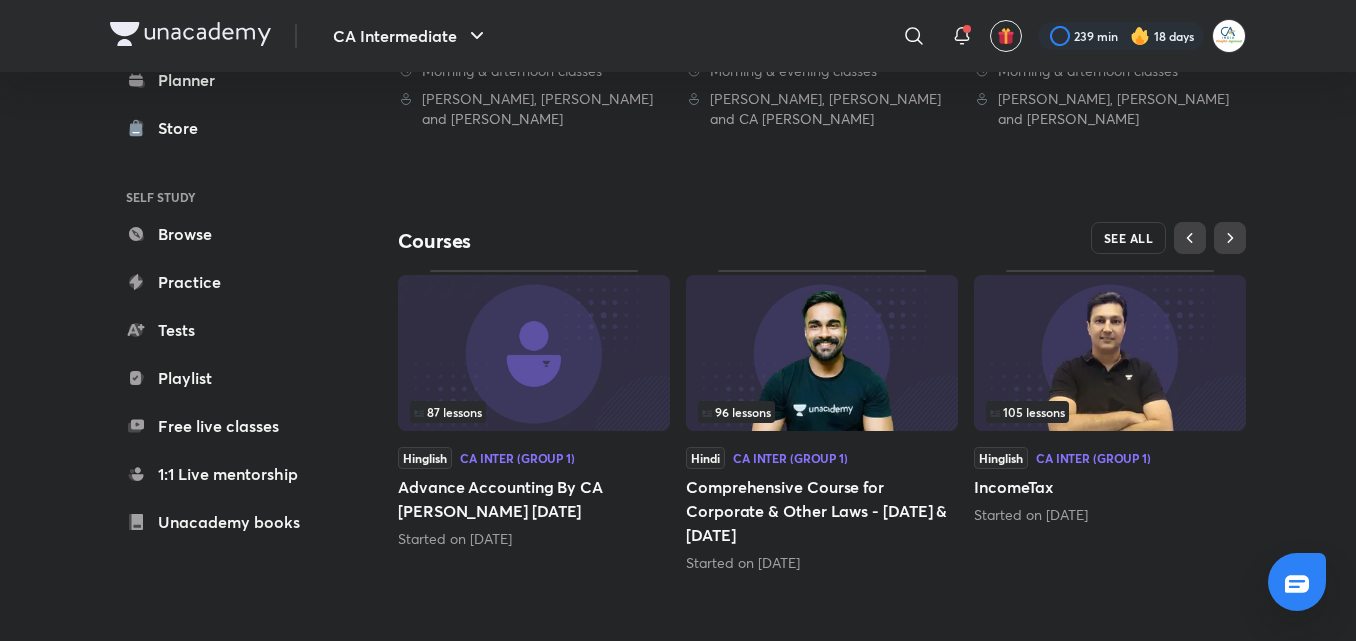 click on "SEE ALL" at bounding box center [1129, 238] 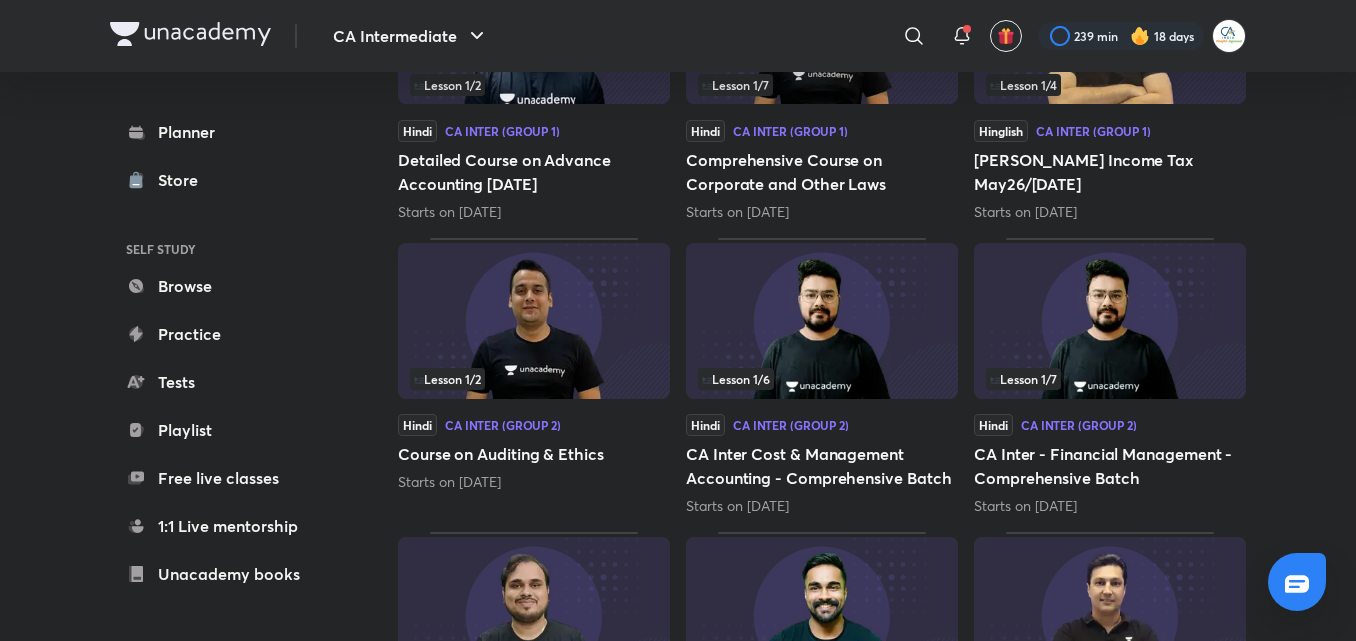 scroll, scrollTop: 0, scrollLeft: 0, axis: both 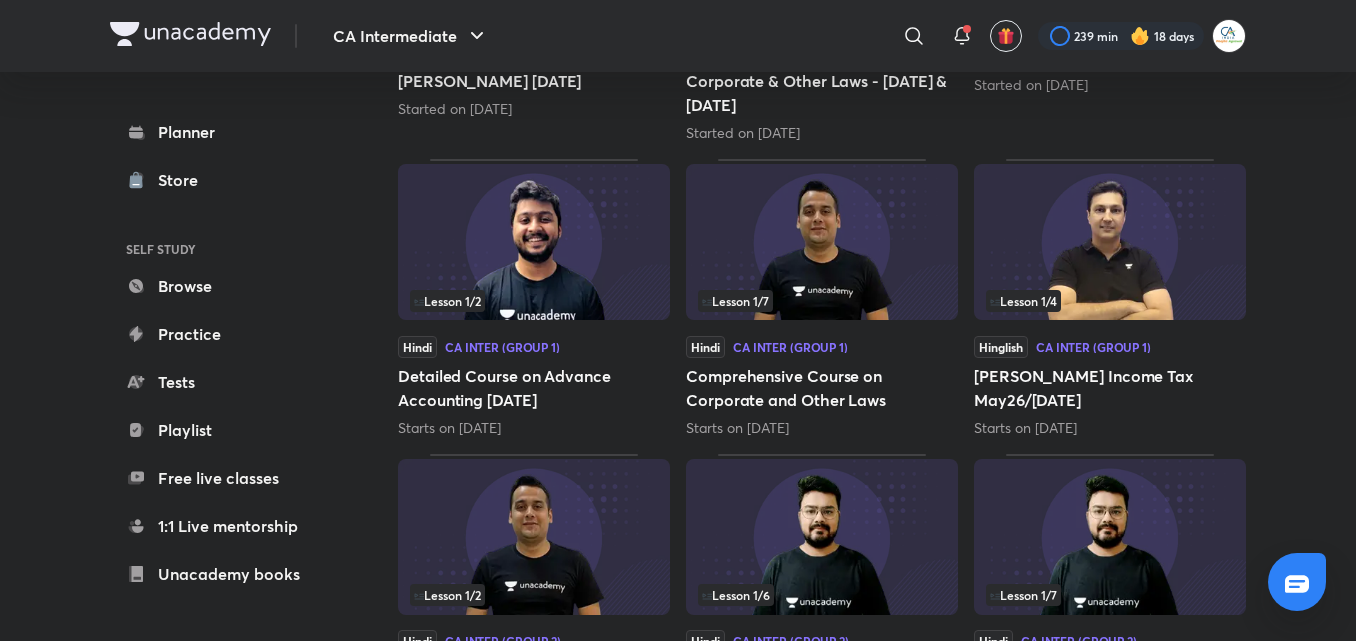 click at bounding box center (534, 242) 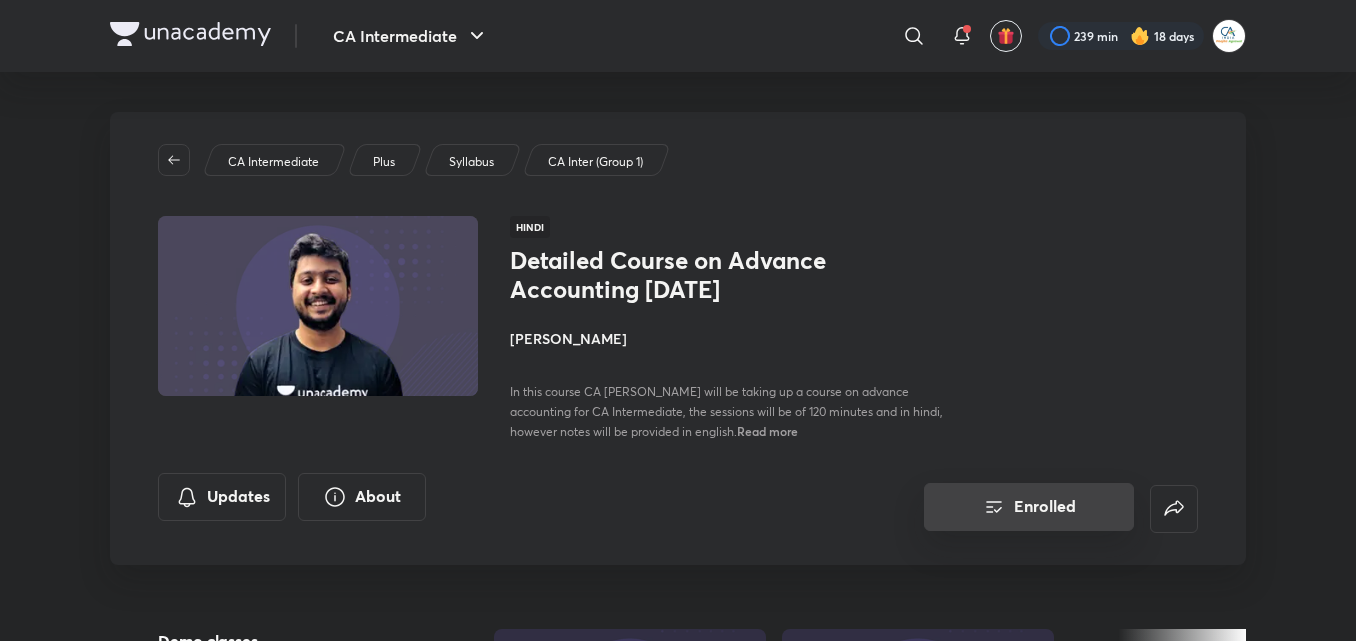 click on "Enrolled" at bounding box center (1029, 507) 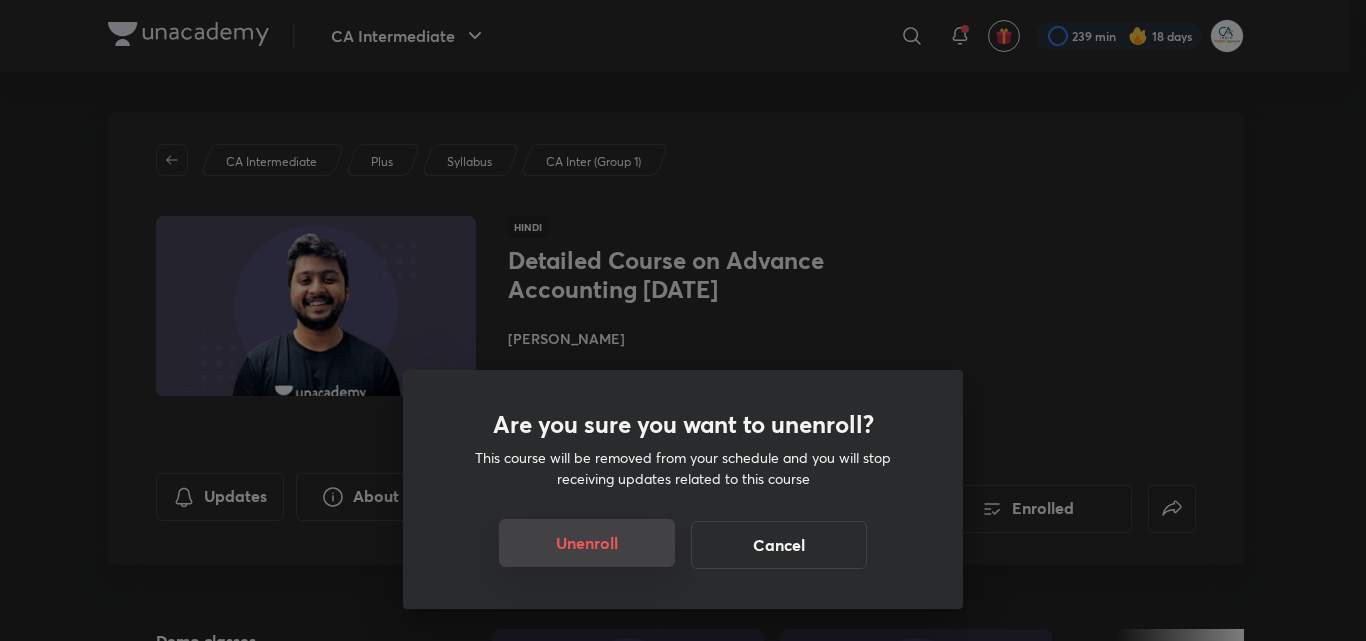 click on "Unenroll" at bounding box center [587, 543] 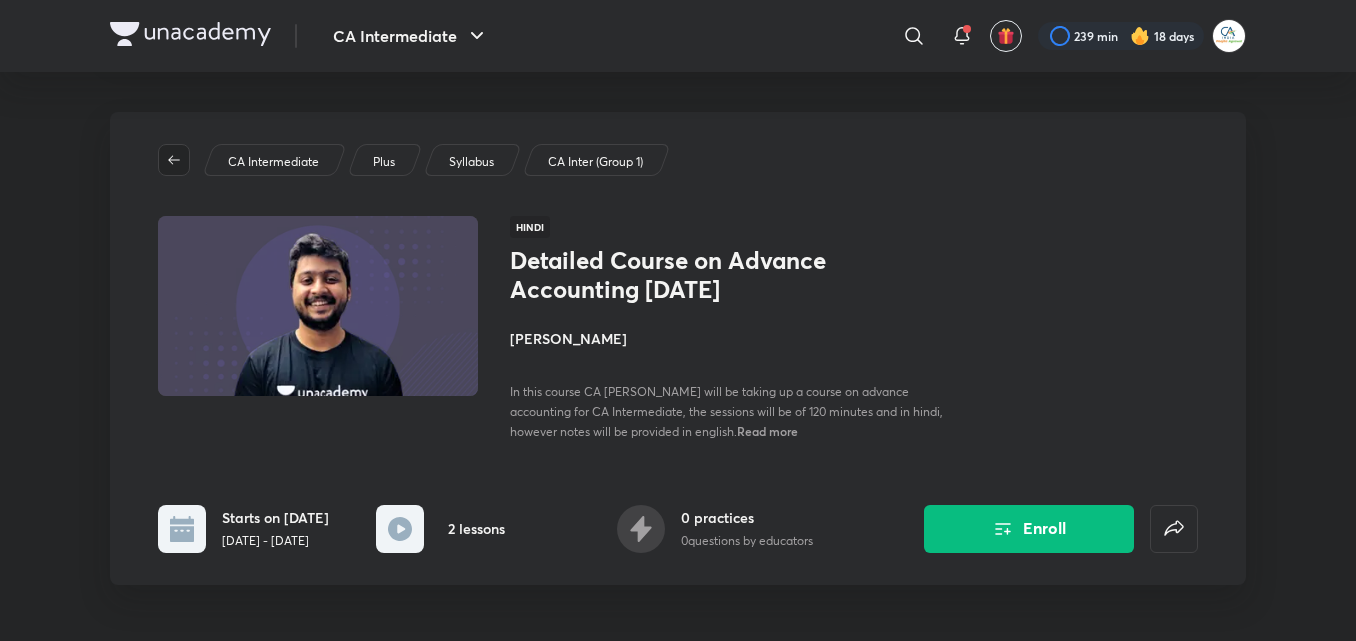 click at bounding box center [174, 160] 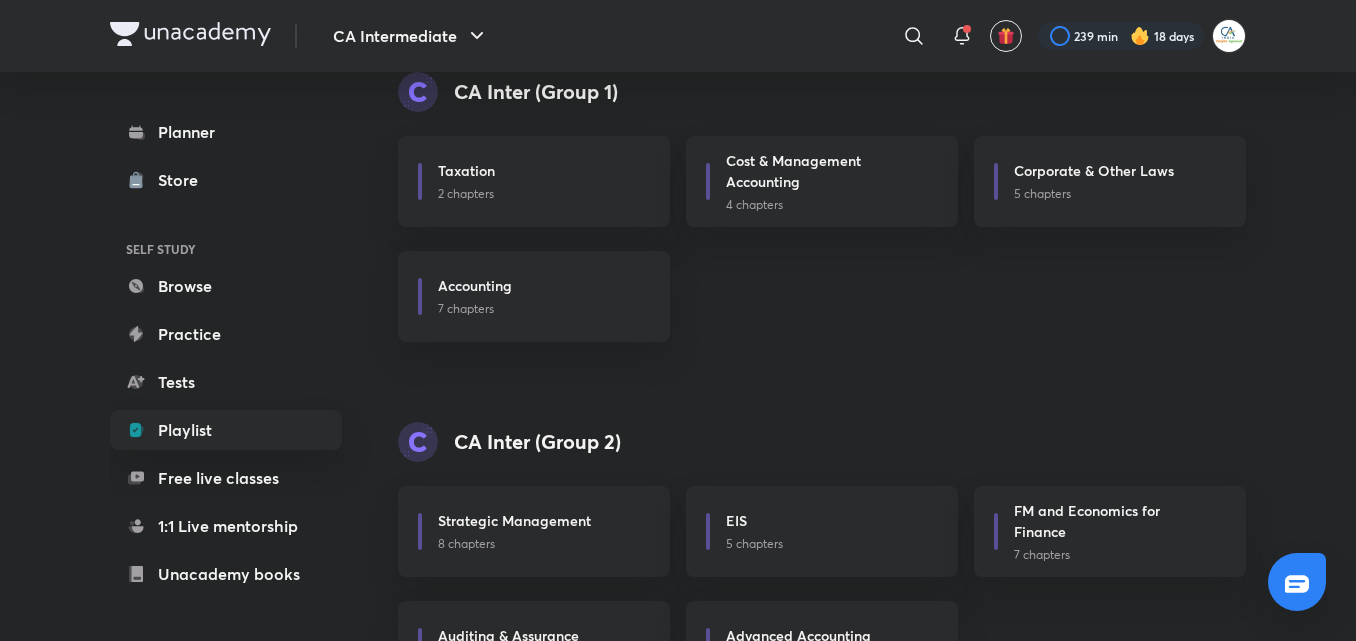 scroll, scrollTop: 0, scrollLeft: 0, axis: both 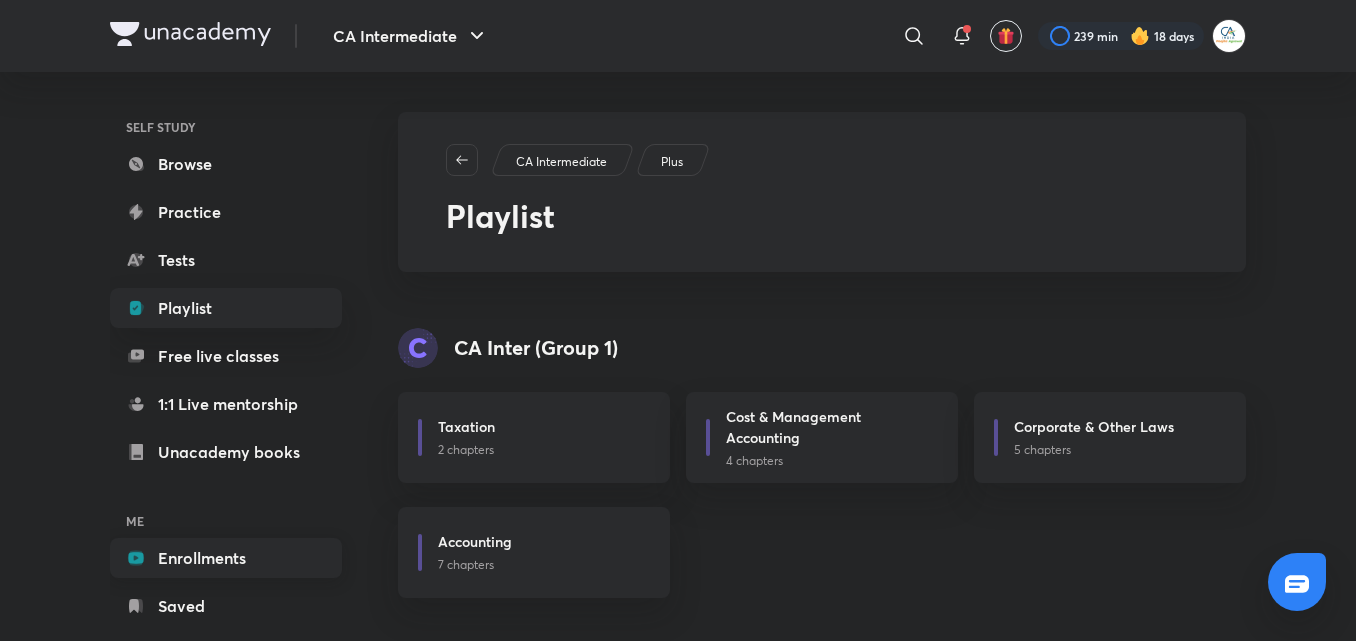 click on "Enrollments" at bounding box center [226, 558] 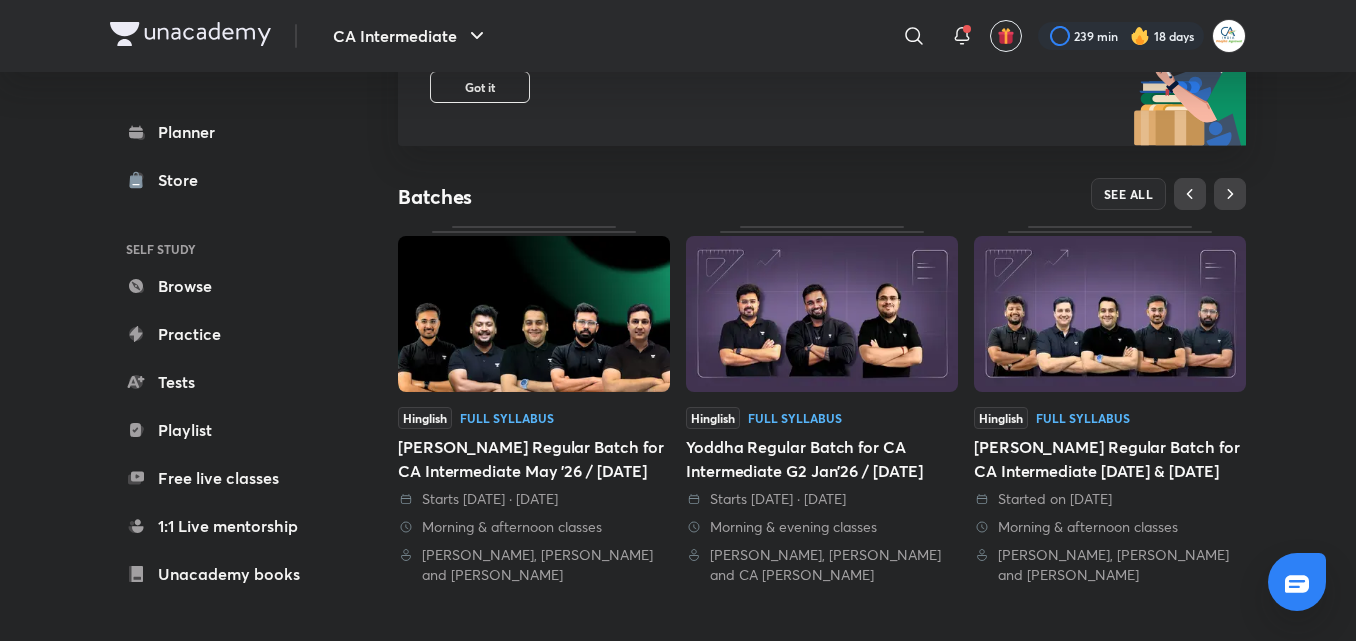 scroll, scrollTop: 438, scrollLeft: 0, axis: vertical 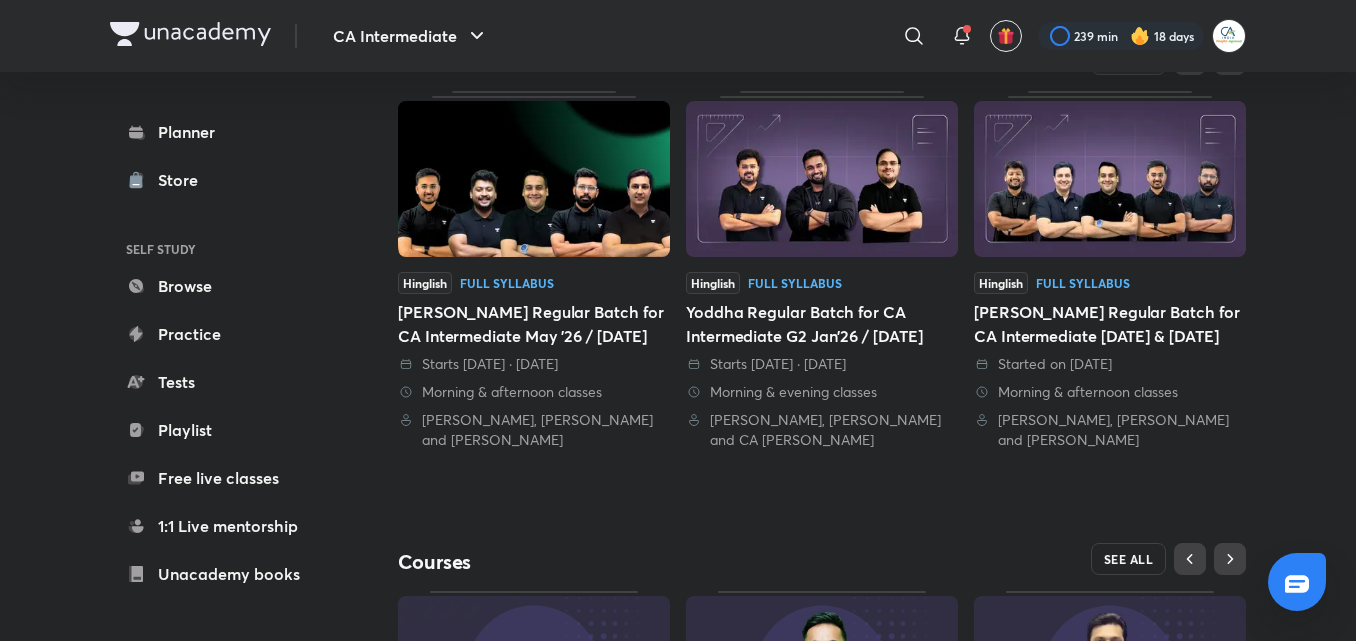 click on "SEE ALL" at bounding box center [1129, 559] 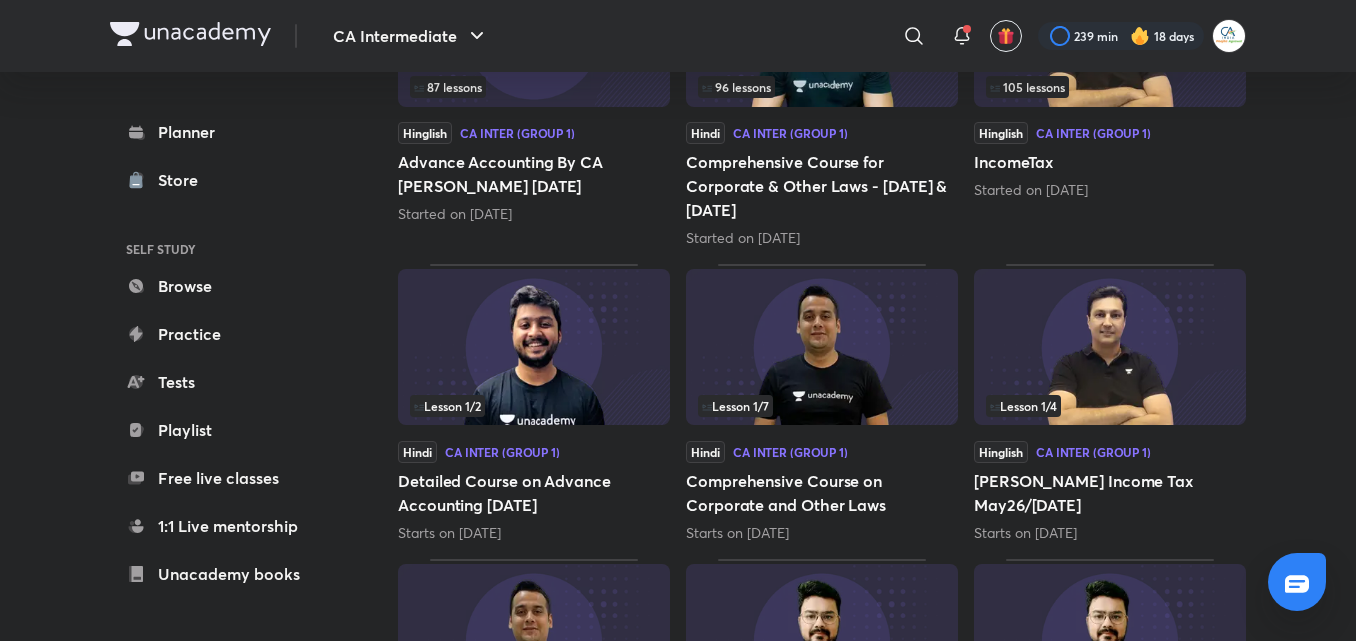 scroll, scrollTop: 0, scrollLeft: 0, axis: both 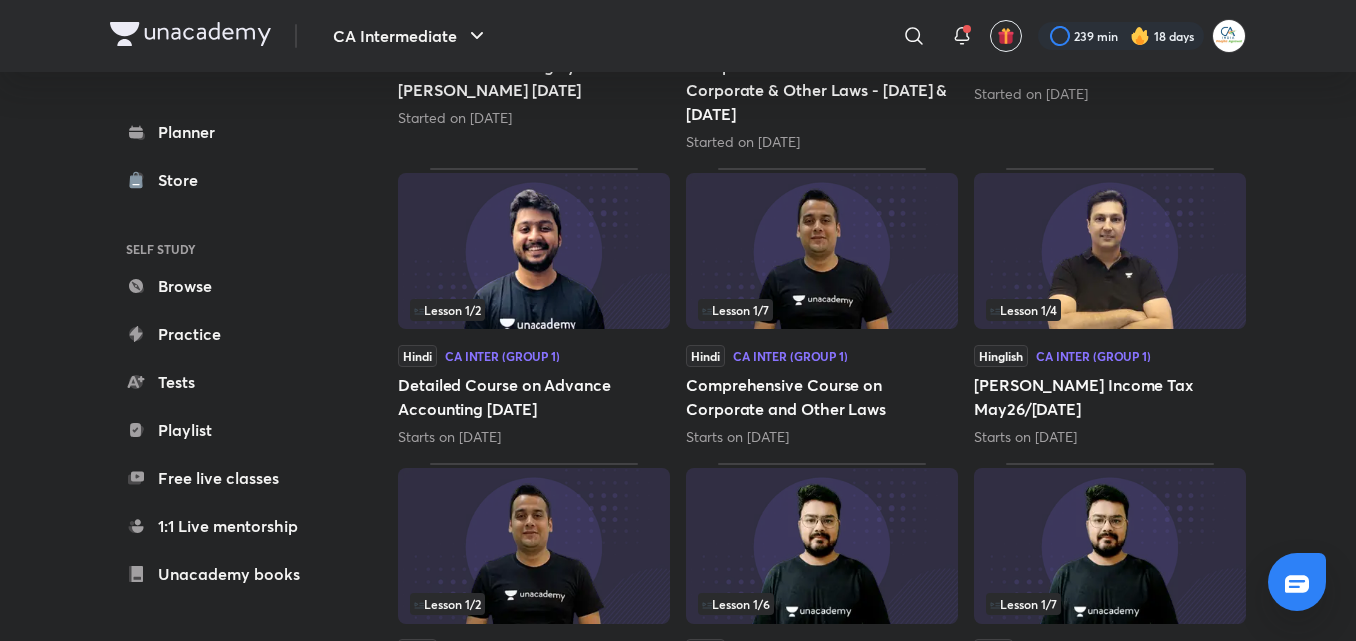 drag, startPoint x: 553, startPoint y: 287, endPoint x: 513, endPoint y: 255, distance: 51.224995 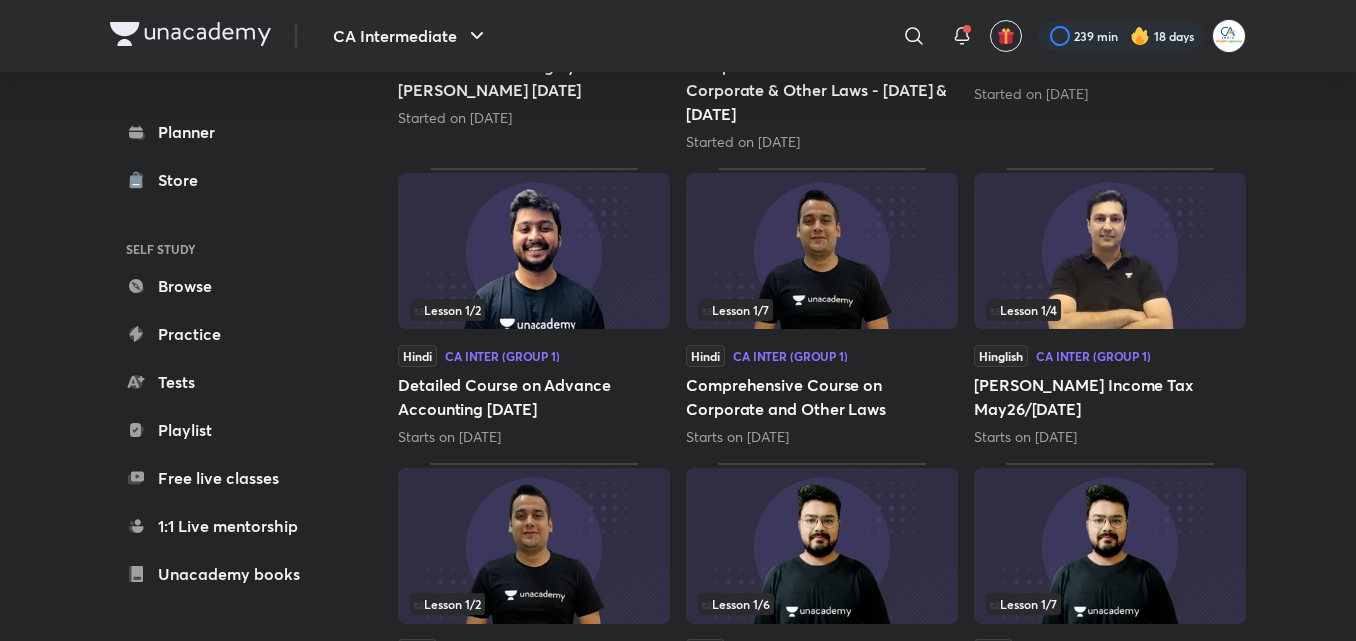 click at bounding box center (534, 251) 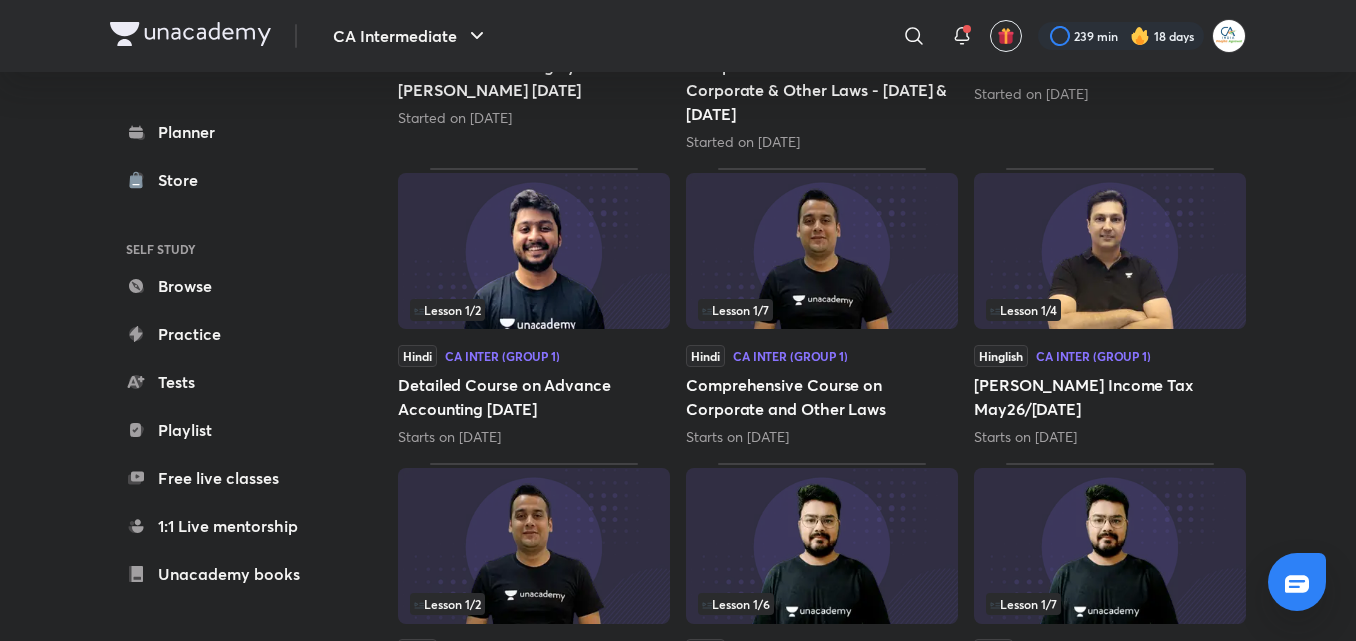 scroll, scrollTop: 0, scrollLeft: 0, axis: both 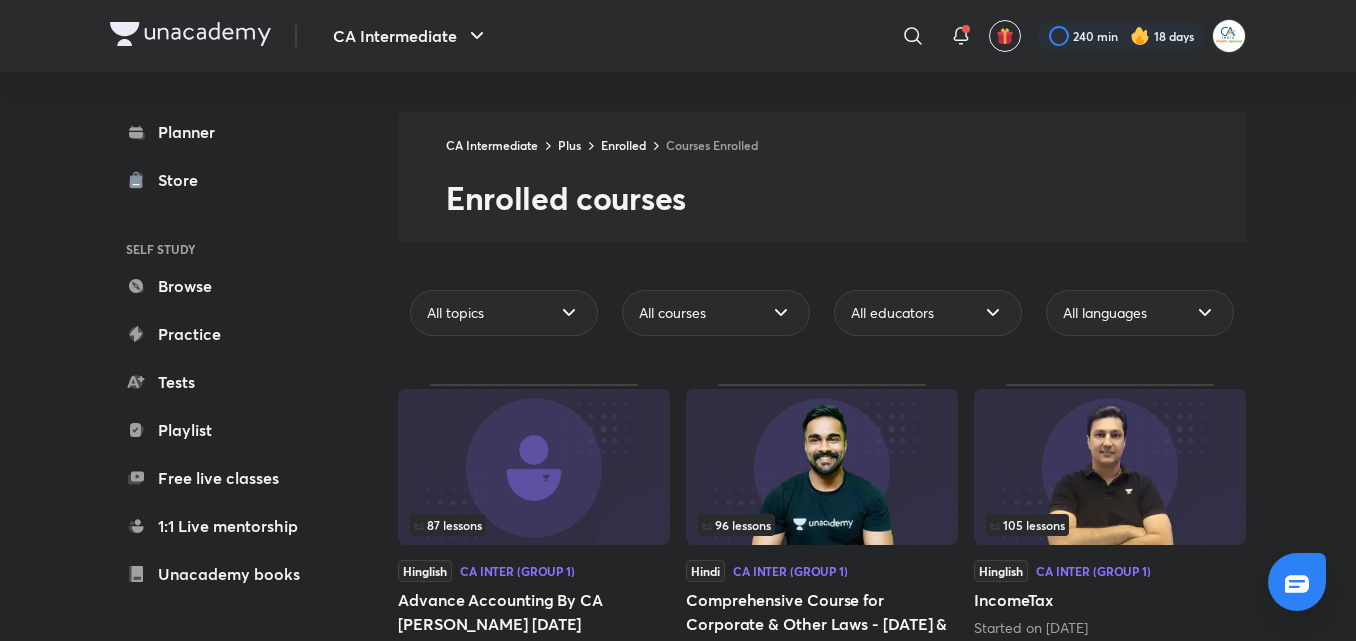 click on "CA Intermediate ​ 240 min 18 days Planner Store SELF STUDY Browse Practice Tests Playlist Free live classes 1:1 Live mentorship Unacademy books ME Enrollments Saved CA Intermediate Plus Enrolled Courses Enrolled Enrolled courses All topics All courses All educators All languages   87   lessons Hinglish CA Inter (Group 1) Advance Accounting By CA Rakesh Kalra Jan 2026 Started on Mar 18   96   lessons Hindi CA Inter (Group 1) Comprehensive Course for Corporate & Other Laws - Jan 2026 & May 2026 Started on Mar 18   105   lessons Hinglish CA Inter (Group 1) IncomeTax Started on Mar 12  Lesson   1 / 2 Hindi CA Inter (Group 1) Detailed Course on Advance Accounting May 2026 Starts on Jul 14  Lesson   1 / 7 Hindi CA Inter (Group 1) Comprehensive Course on Corporate and Other Laws Starts on Jul 14  Lesson   1 / 4 Hinglish CA Inter (Group 1) Sankalp Income Tax May26/Sept26 Starts on Jul 14  Lesson   1 / 2 Hindi CA Inter (Group 2) Course on Auditing & Ethics Starts on Jul 14  Lesson   1 / 6 Hindi CA Inter (Group 2)" at bounding box center [678, 1391] 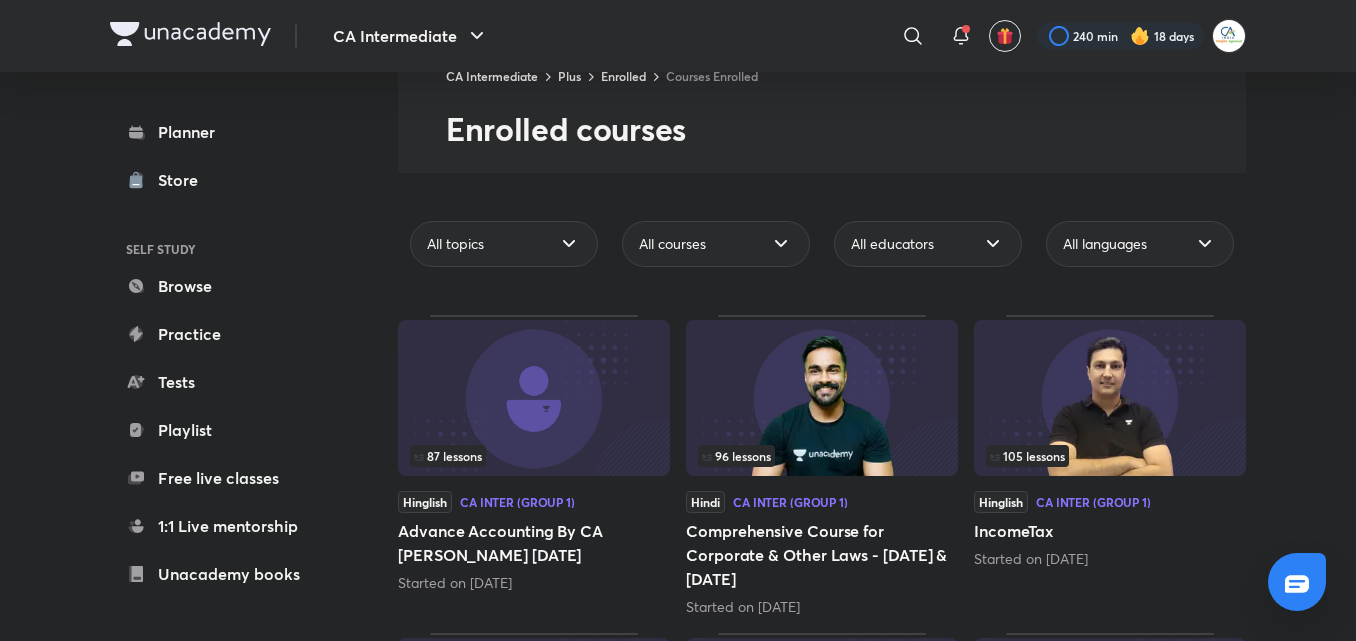 click on "CA Intermediate ​ 240 min 18 days Planner Store SELF STUDY Browse Practice Tests Playlist Free live classes 1:1 Live mentorship Unacademy books ME Enrollments Saved CA Intermediate Plus Enrolled Courses Enrolled Enrolled courses All topics All courses All educators All languages   87   lessons Hinglish CA Inter (Group 1) Advance Accounting By CA Rakesh Kalra Jan 2026 Started on Mar 18   96   lessons Hindi CA Inter (Group 1) Comprehensive Course for Corporate & Other Laws - Jan 2026 & May 2026 Started on Mar 18   105   lessons Hinglish CA Inter (Group 1) IncomeTax Started on Mar 12  Lesson   1 / 2 Hindi CA Inter (Group 1) Detailed Course on Advance Accounting May 2026 Starts on Jul 14  Lesson   1 / 7 Hindi CA Inter (Group 1) Comprehensive Course on Corporate and Other Laws Starts on Jul 14  Lesson   1 / 4 Hinglish CA Inter (Group 1) Sankalp Income Tax May26/Sept26 Starts on Jul 14  Lesson   1 / 2 Hindi CA Inter (Group 2) Course on Auditing & Ethics Starts on Jul 14  Lesson   1 / 6 Hindi CA Inter (Group 2)" at bounding box center (678, 1322) 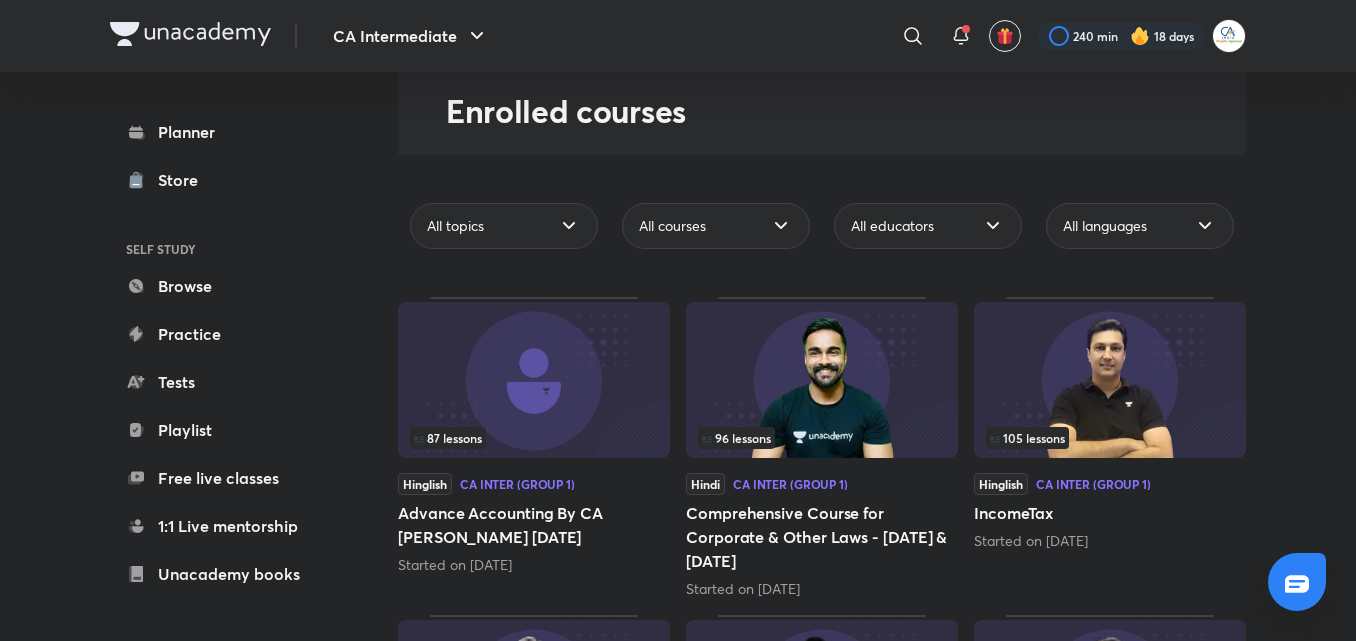 drag, startPoint x: 1355, startPoint y: 171, endPoint x: 1355, endPoint y: 244, distance: 73 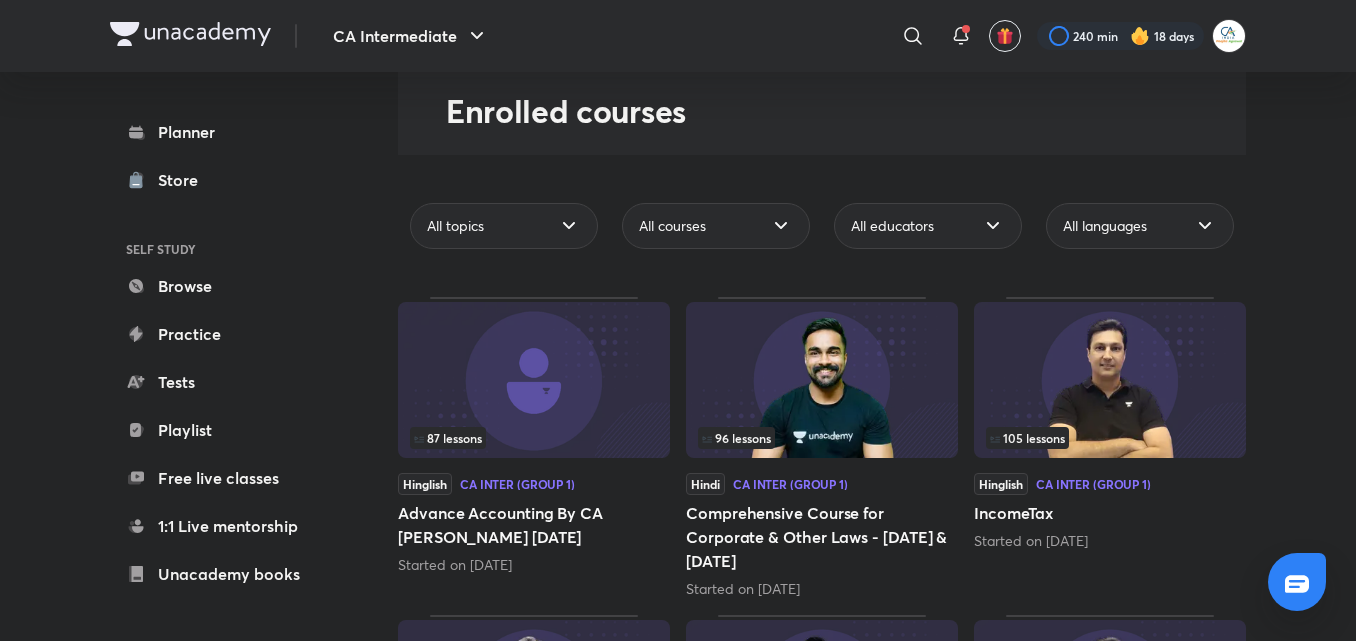 click on "CA Intermediate ​ 240 min 18 days Planner Store SELF STUDY Browse Practice Tests Playlist Free live classes 1:1 Live mentorship Unacademy books ME Enrollments Saved CA Intermediate Plus Enrolled Courses Enrolled Enrolled courses All topics All courses All educators All languages   87   lessons Hinglish CA Inter (Group 1) Advance Accounting By CA Rakesh Kalra Jan 2026 Started on Mar 18   96   lessons Hindi CA Inter (Group 1) Comprehensive Course for Corporate & Other Laws - Jan 2026 & May 2026 Started on Mar 18   105   lessons Hinglish CA Inter (Group 1) IncomeTax Started on Mar 12  Lesson   1 / 2 Hindi CA Inter (Group 1) Detailed Course on Advance Accounting May 2026 Starts on Jul 14  Lesson   1 / 7 Hindi CA Inter (Group 1) Comprehensive Course on Corporate and Other Laws Starts on Jul 14  Lesson   1 / 4 Hinglish CA Inter (Group 1) Sankalp Income Tax May26/Sept26 Starts on Jul 14  Lesson   1 / 2 Hindi CA Inter (Group 2) Course on Auditing & Ethics Starts on Jul 14  Lesson   1 / 6 Hindi CA Inter (Group 2)" at bounding box center [678, 1304] 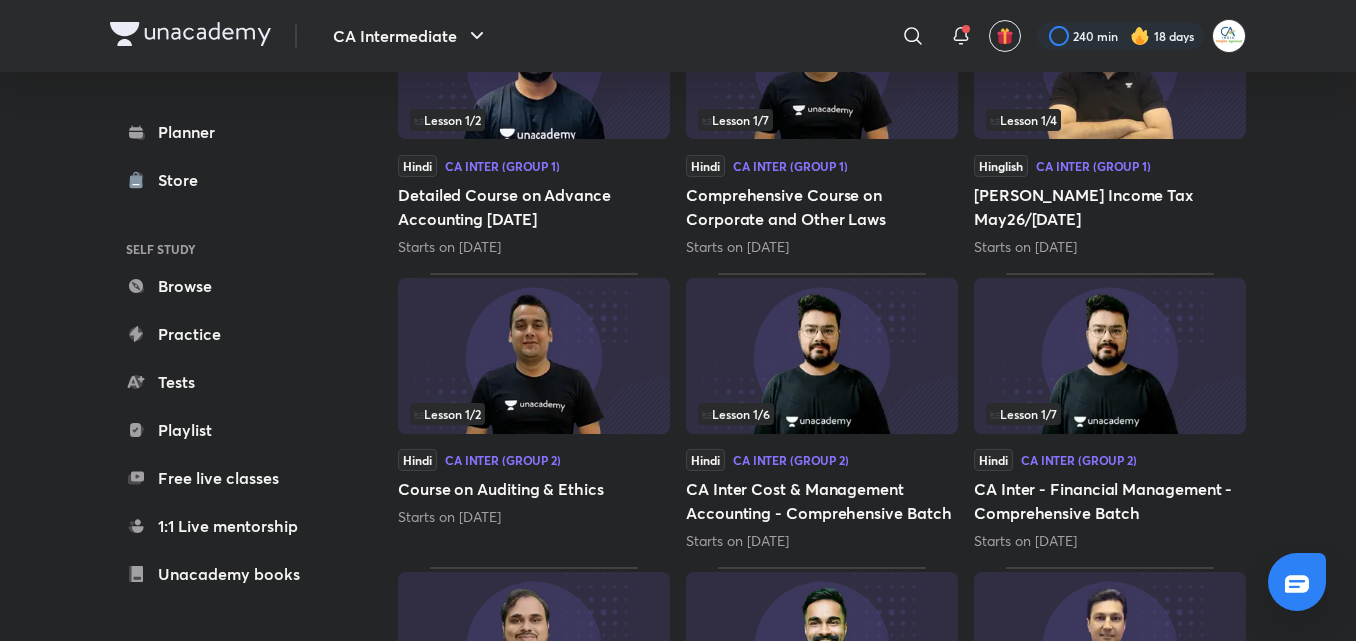 scroll, scrollTop: 730, scrollLeft: 0, axis: vertical 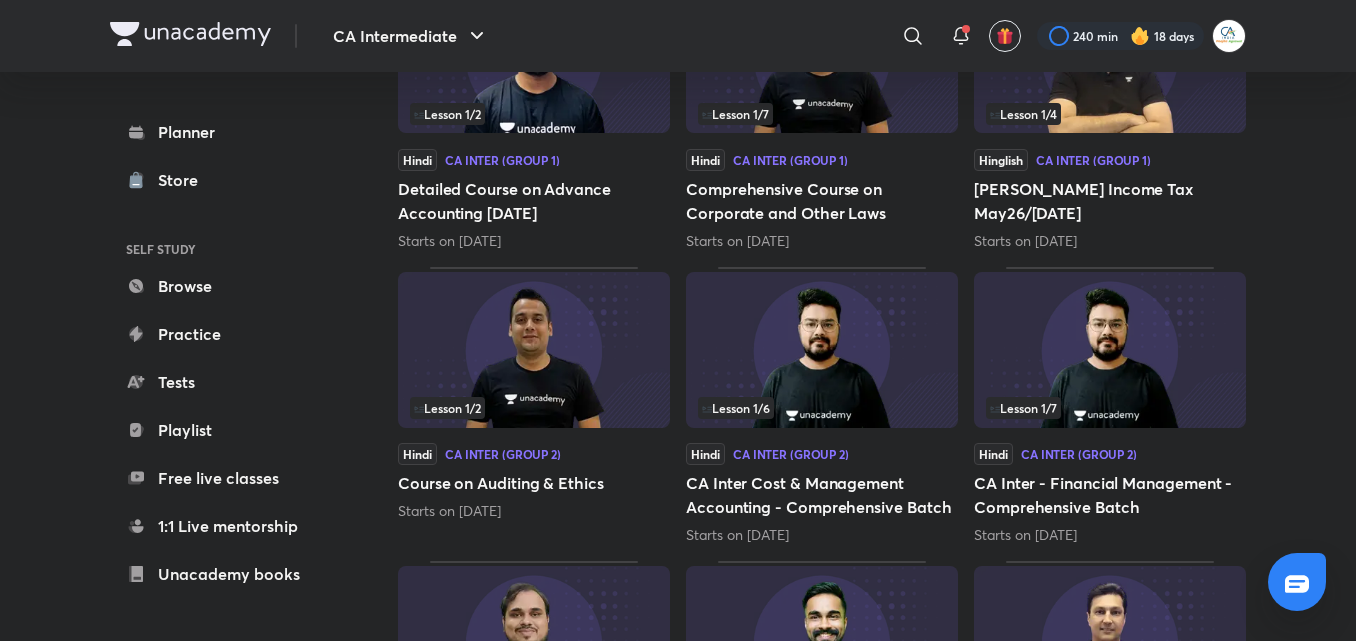 click on "Lesson   1 / 7" at bounding box center [822, 114] 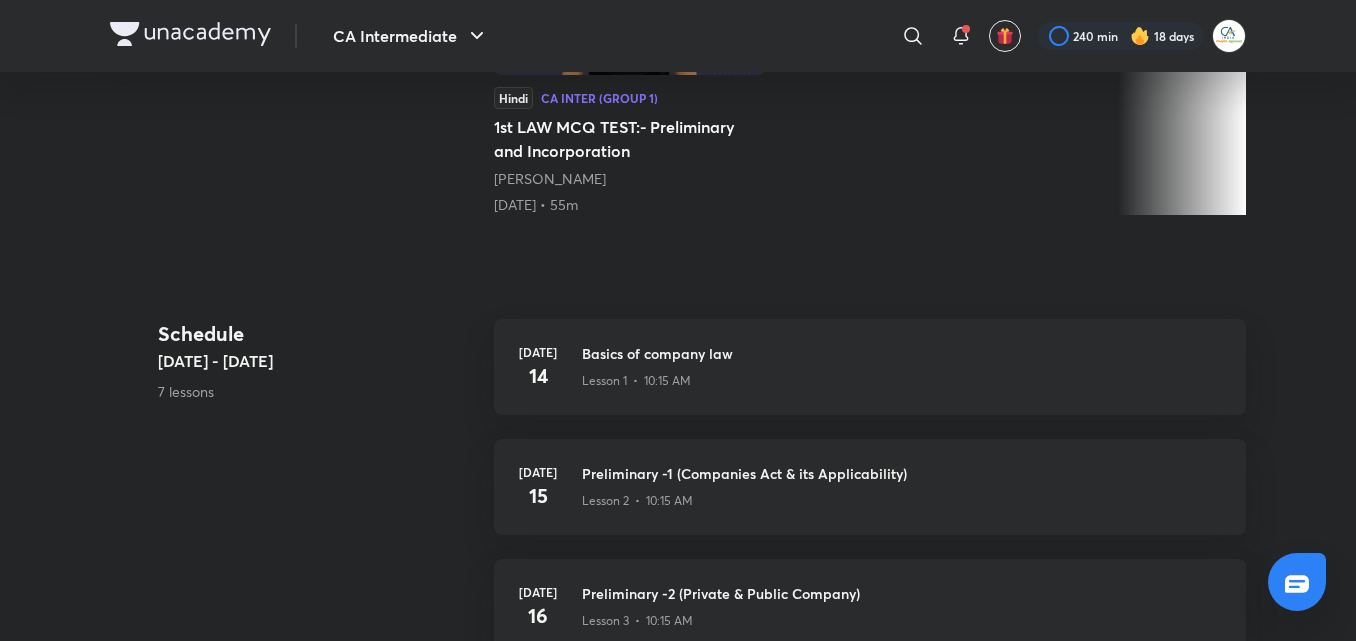 scroll, scrollTop: 0, scrollLeft: 0, axis: both 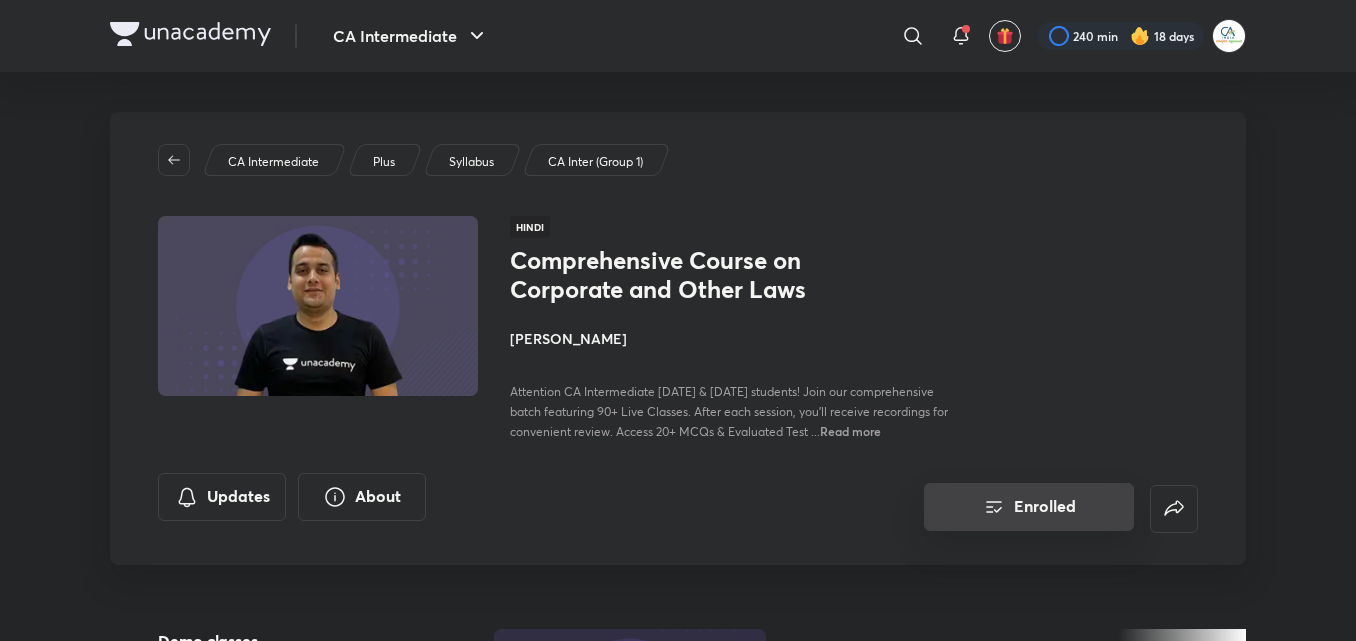 click on "Enrolled" at bounding box center [1029, 507] 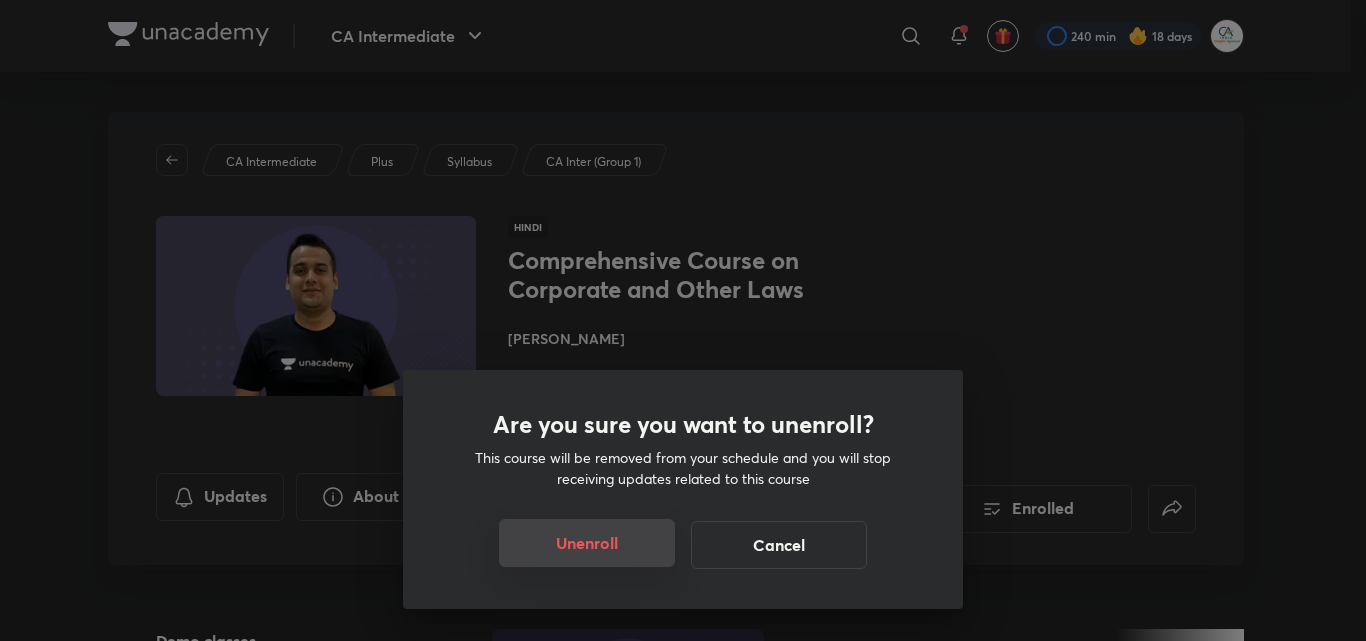click on "Unenroll" at bounding box center [587, 543] 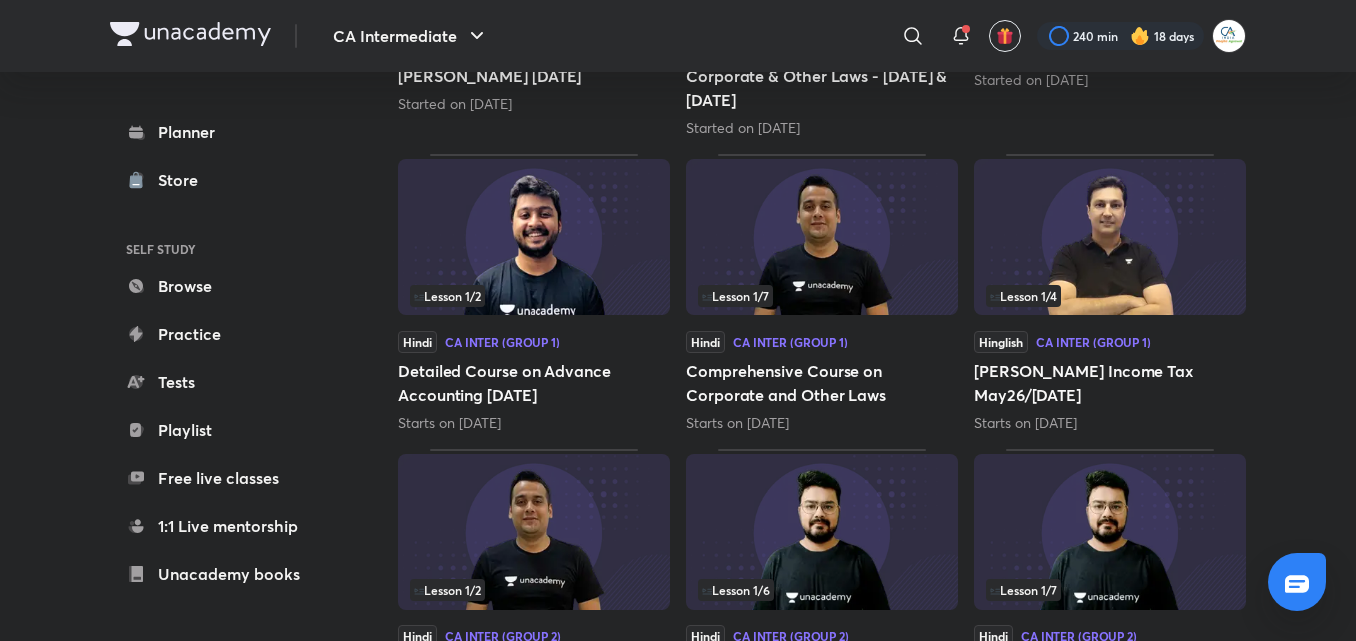 scroll, scrollTop: 556, scrollLeft: 0, axis: vertical 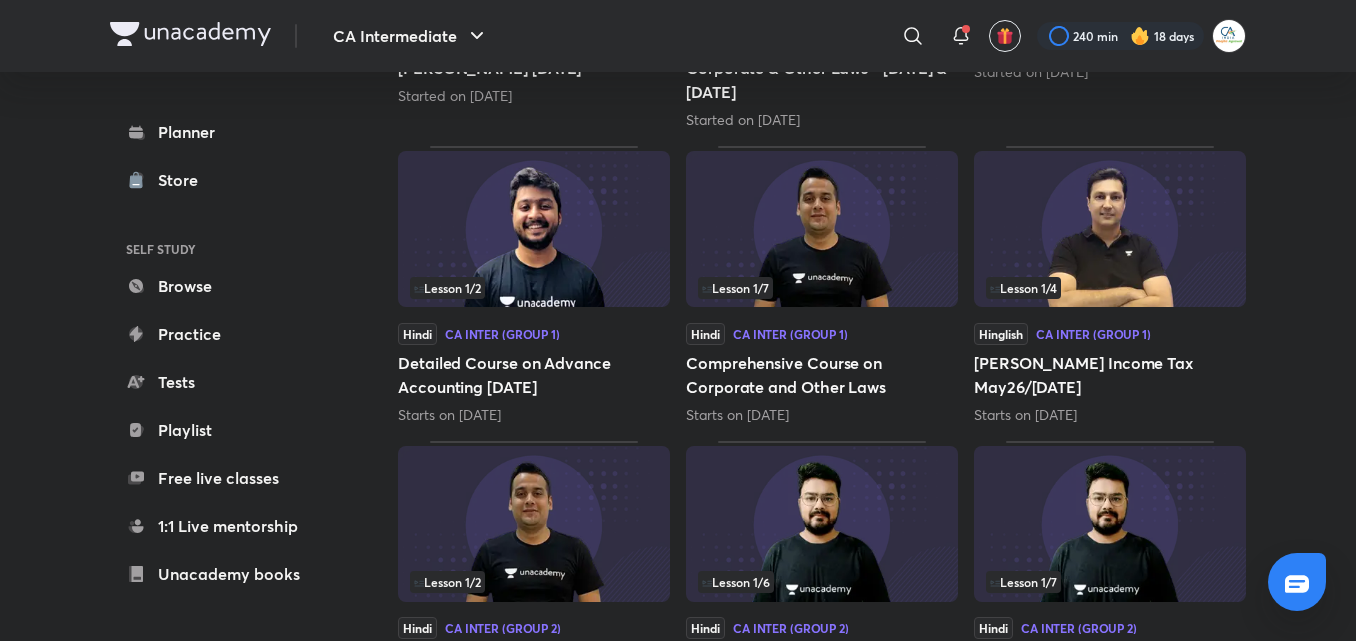 drag, startPoint x: 1354, startPoint y: 197, endPoint x: 1359, endPoint y: 223, distance: 26.476404 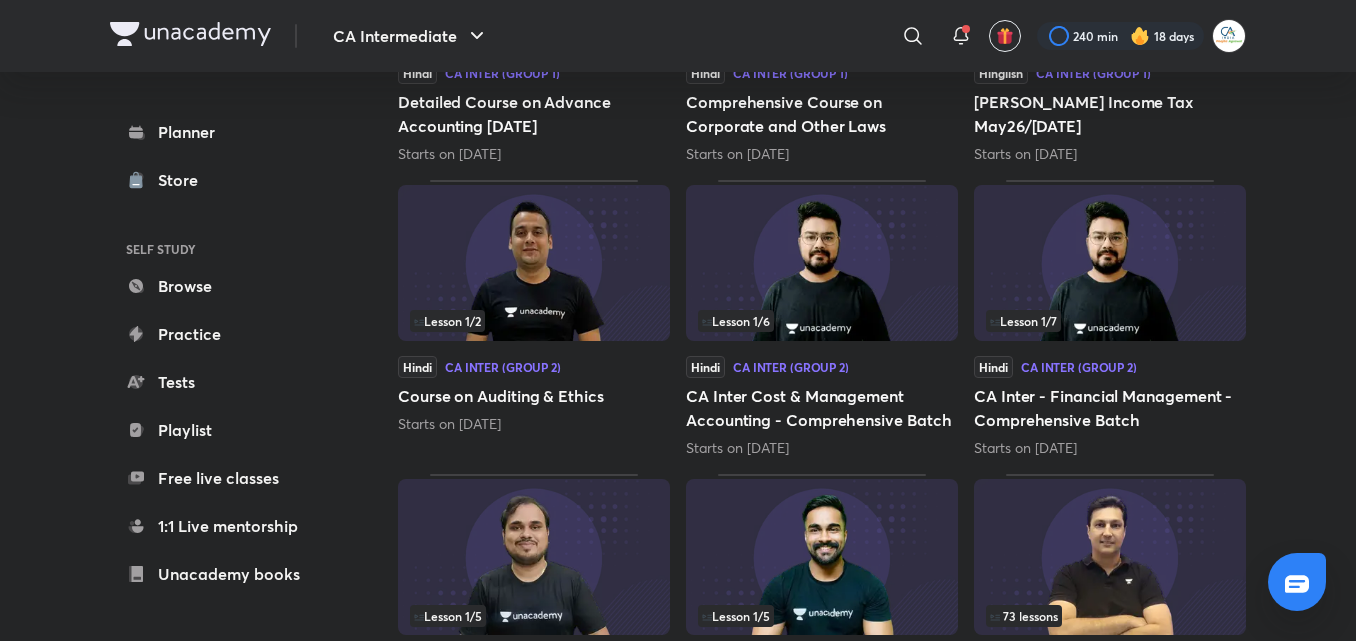 scroll, scrollTop: 830, scrollLeft: 0, axis: vertical 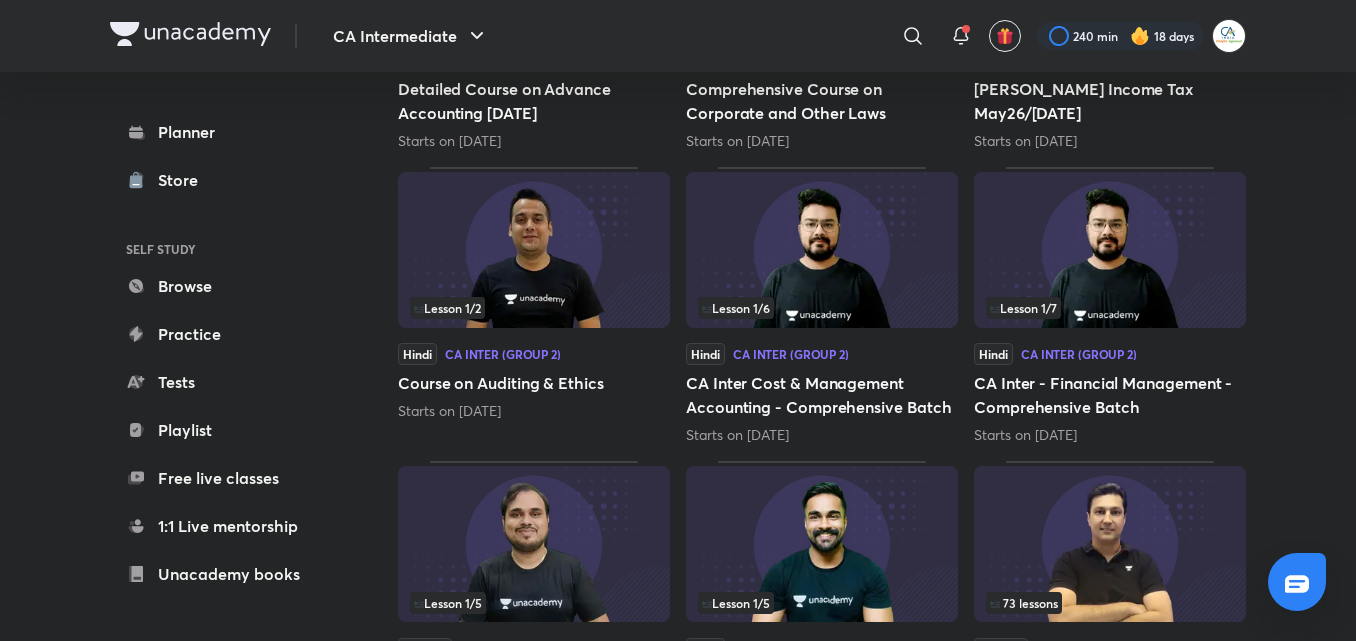 click at bounding box center [534, 250] 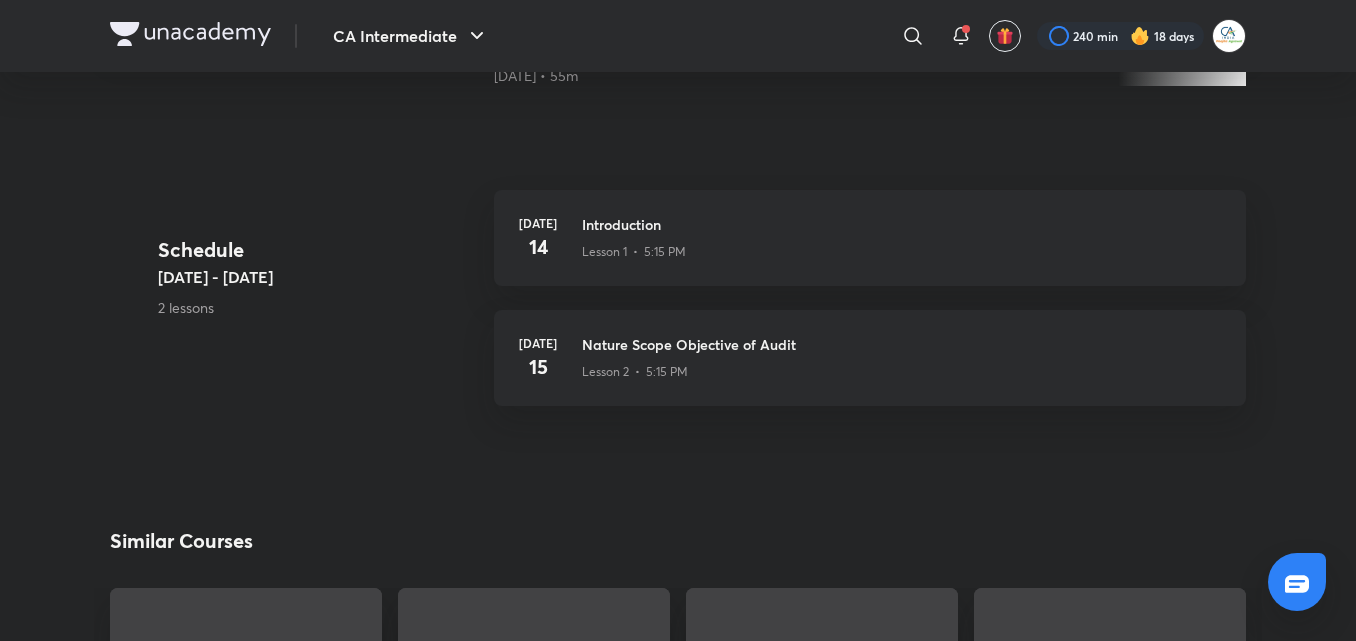 scroll, scrollTop: 0, scrollLeft: 0, axis: both 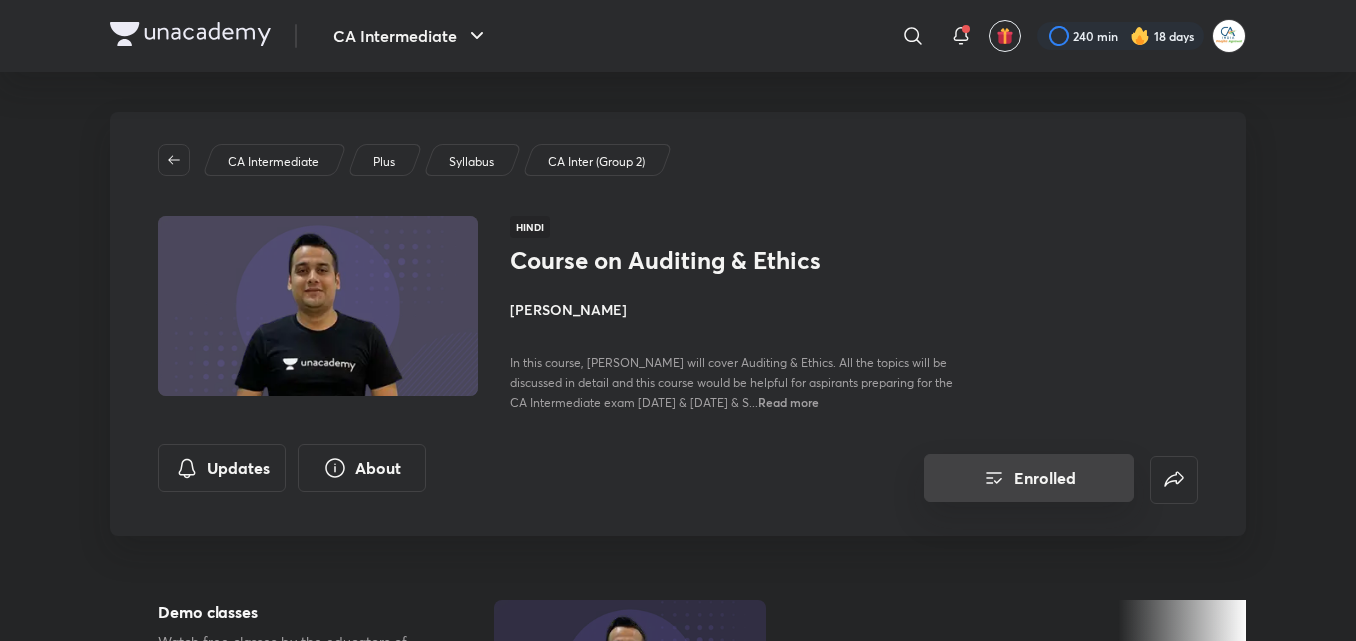 click on "Enrolled" at bounding box center (1029, 478) 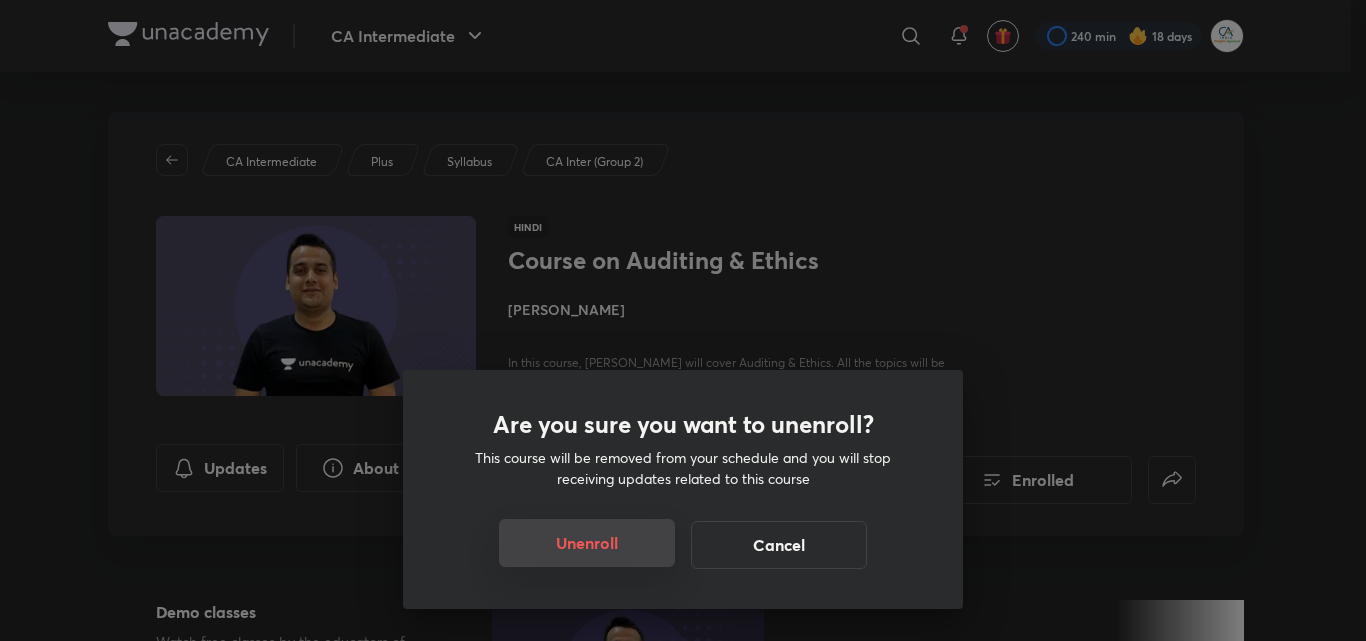click on "Unenroll" at bounding box center [587, 543] 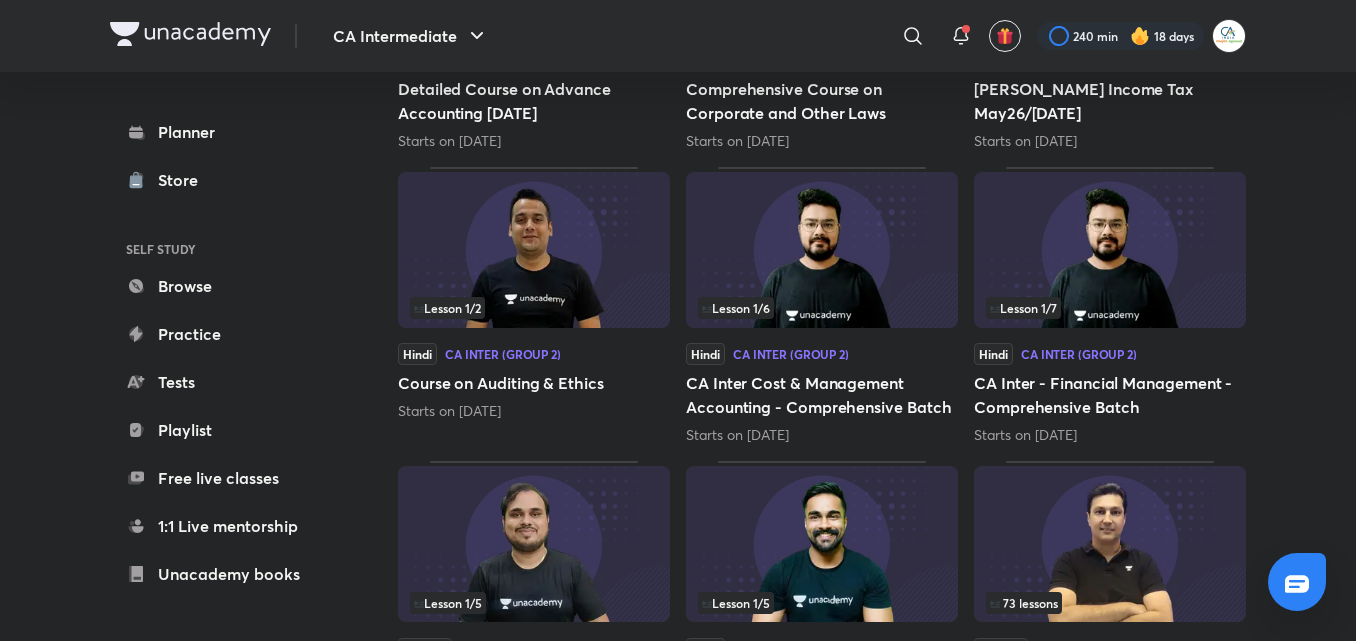 scroll, scrollTop: 0, scrollLeft: 0, axis: both 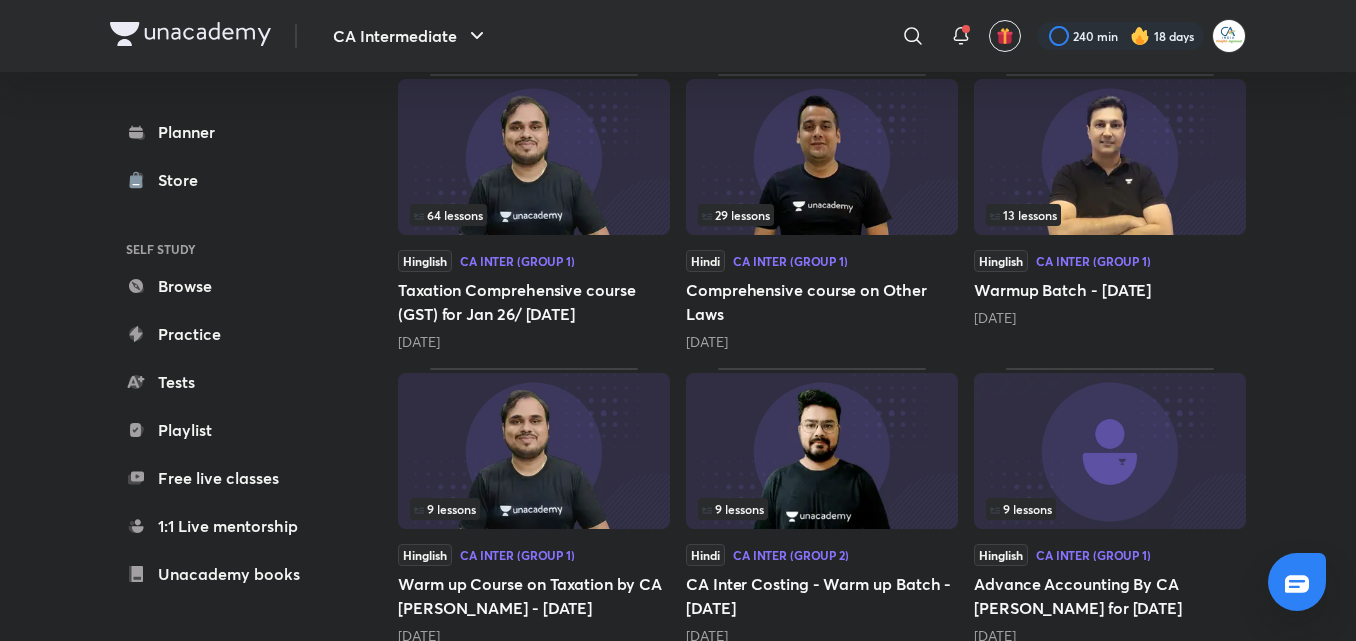 click at bounding box center (822, 157) 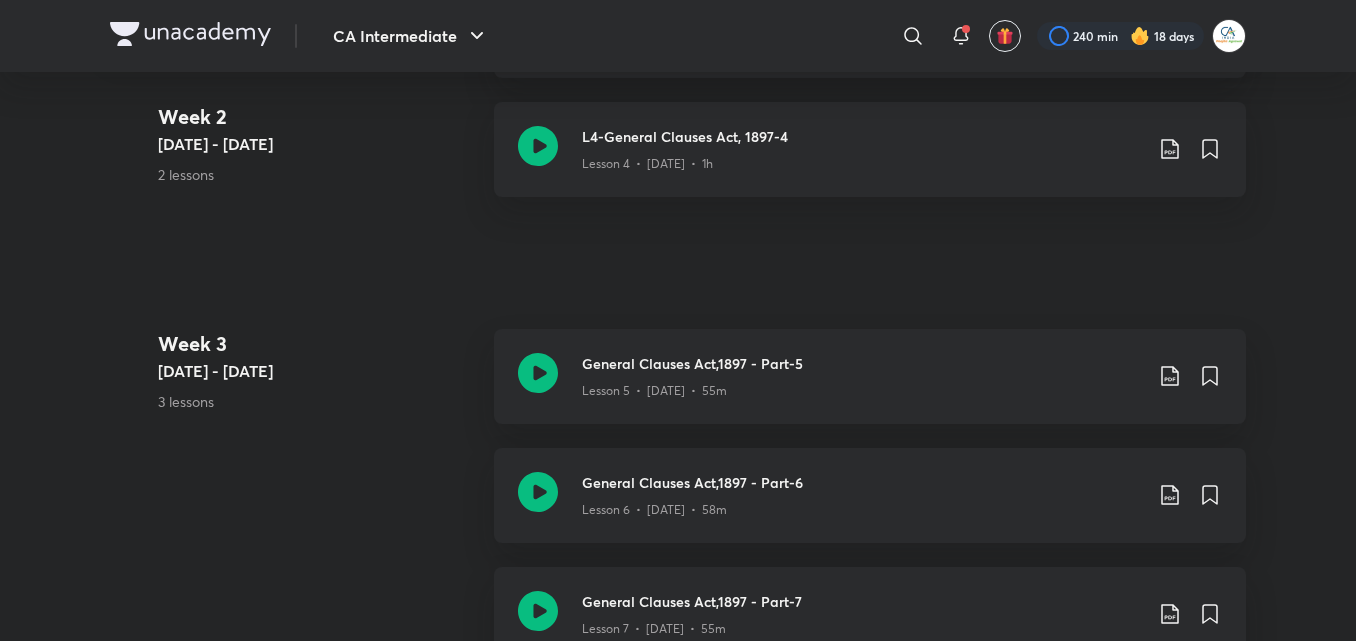 scroll, scrollTop: 0, scrollLeft: 0, axis: both 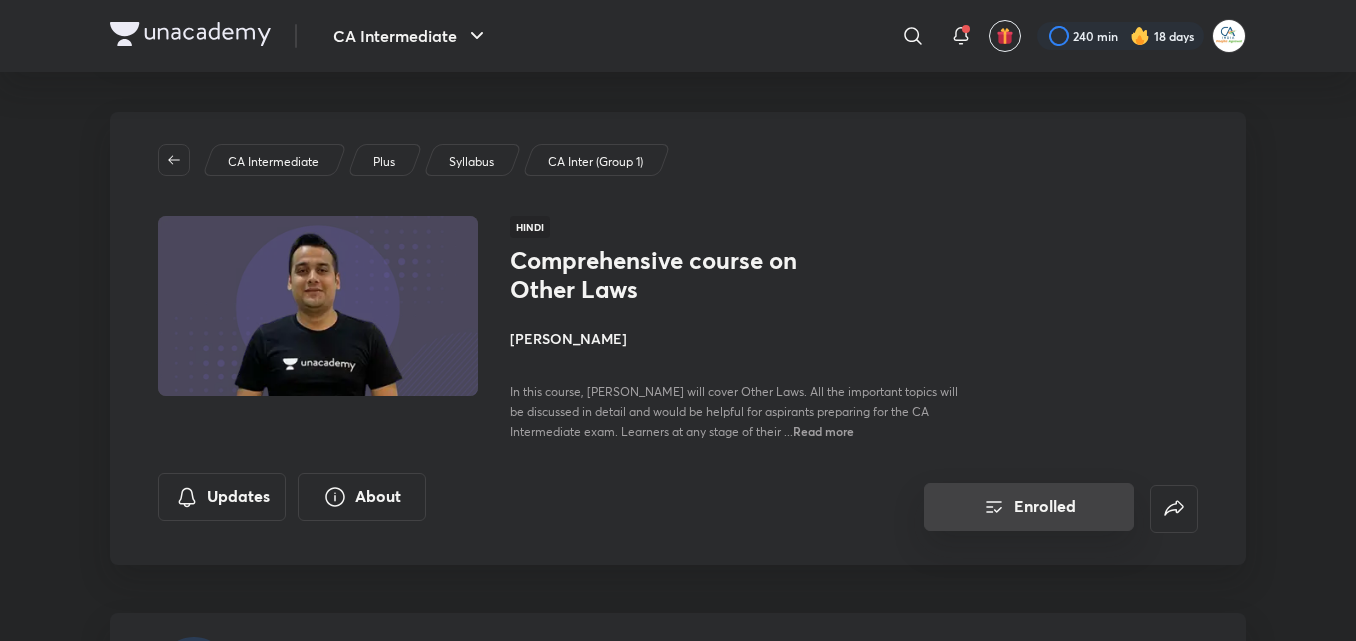 click on "Enrolled" at bounding box center [1029, 507] 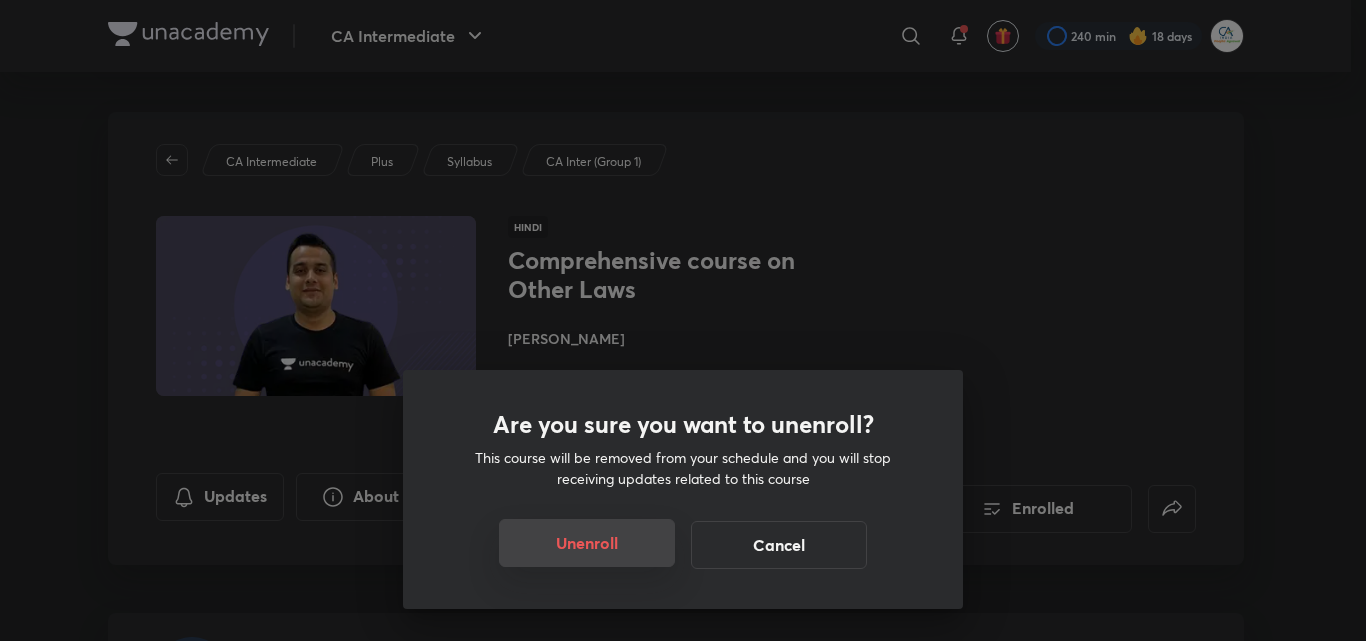 click on "Unenroll" at bounding box center [587, 543] 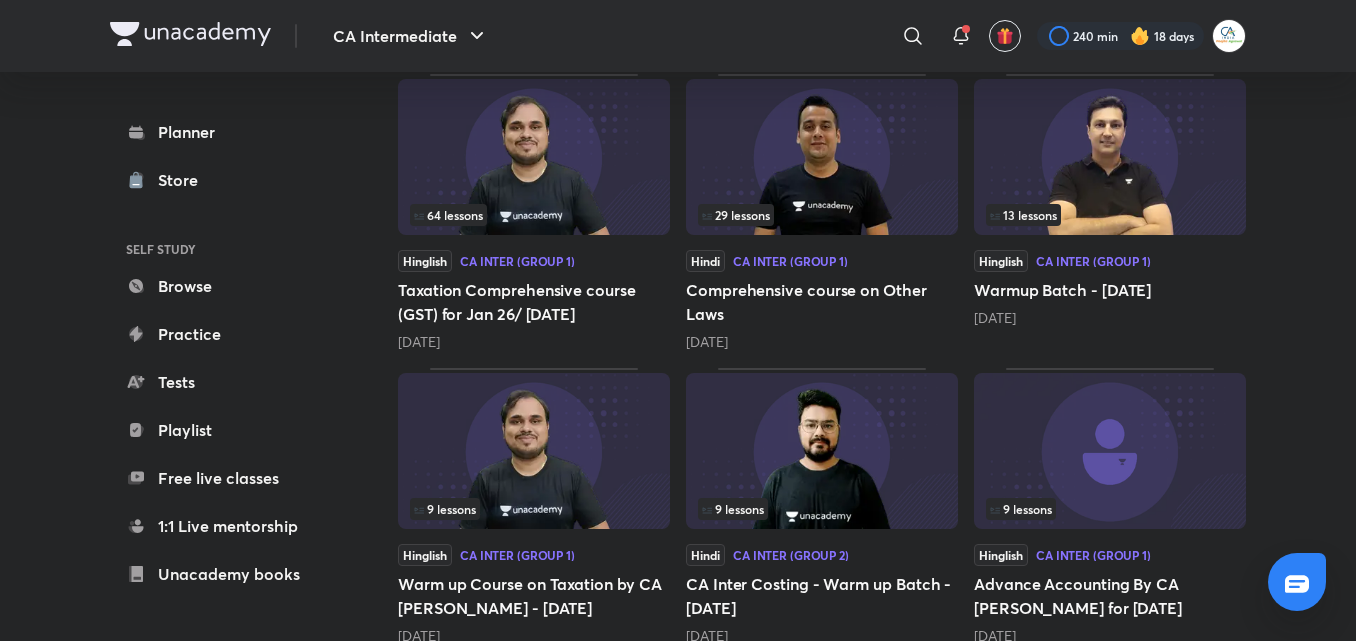 scroll, scrollTop: 0, scrollLeft: 0, axis: both 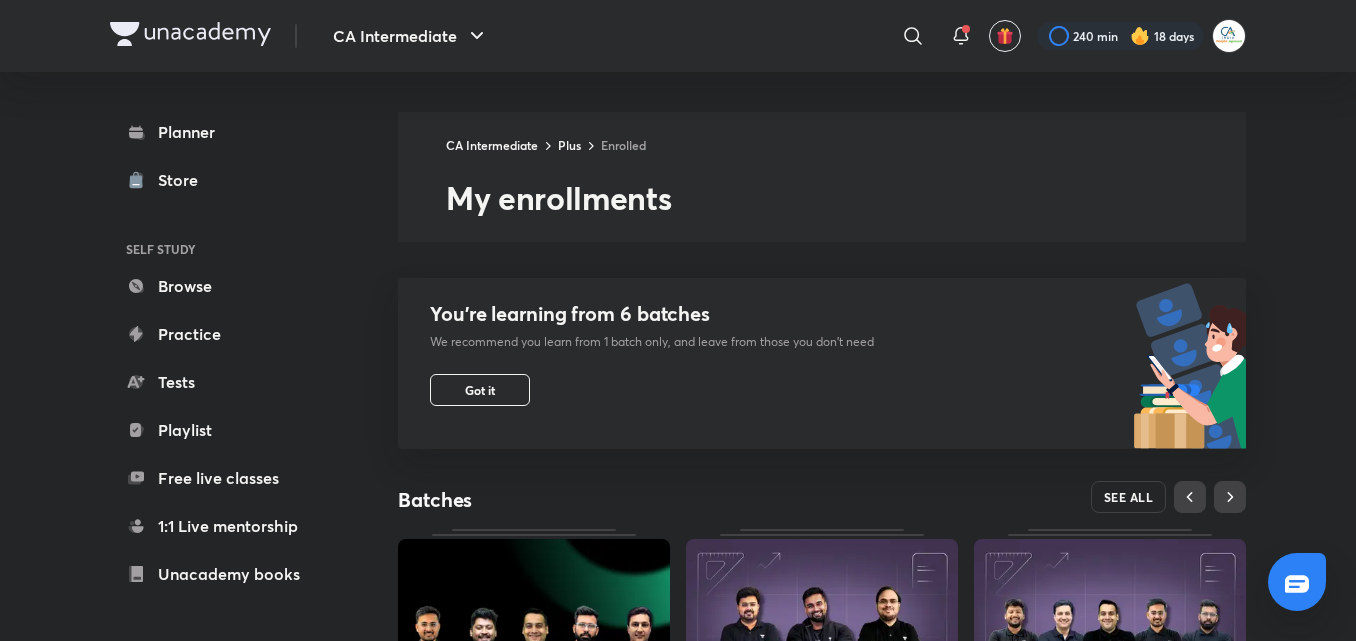 click on "SEE ALL" at bounding box center (1129, 497) 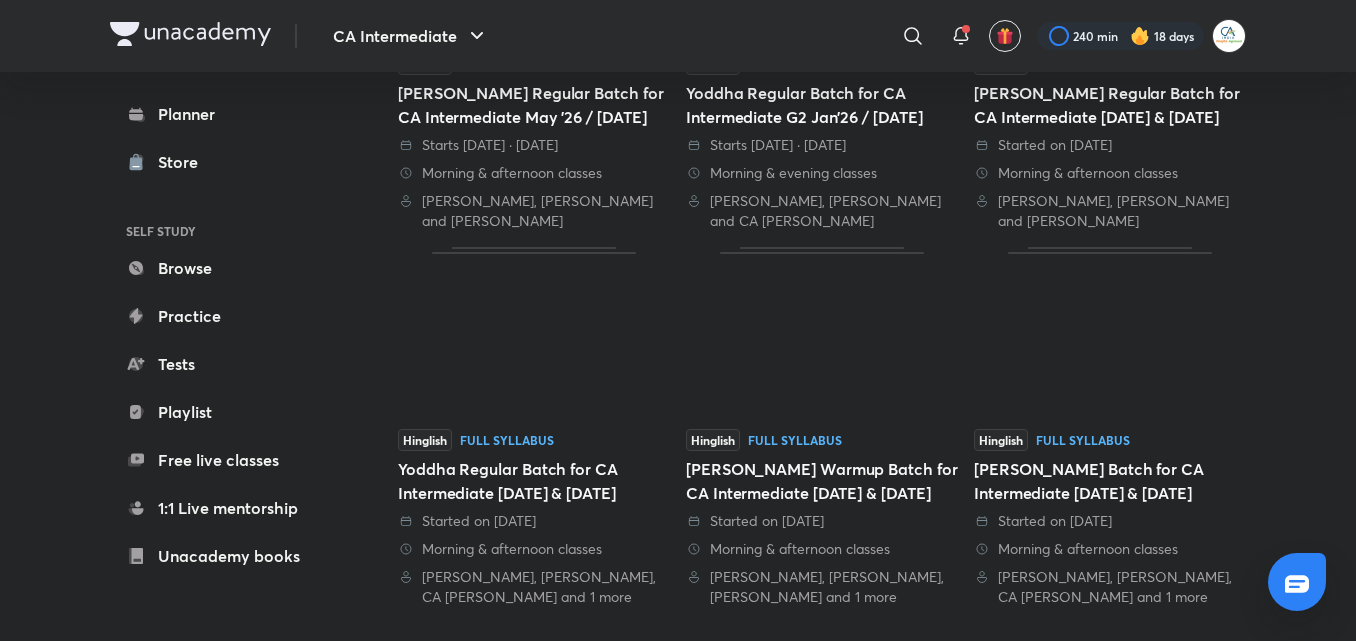 scroll, scrollTop: 412, scrollLeft: 0, axis: vertical 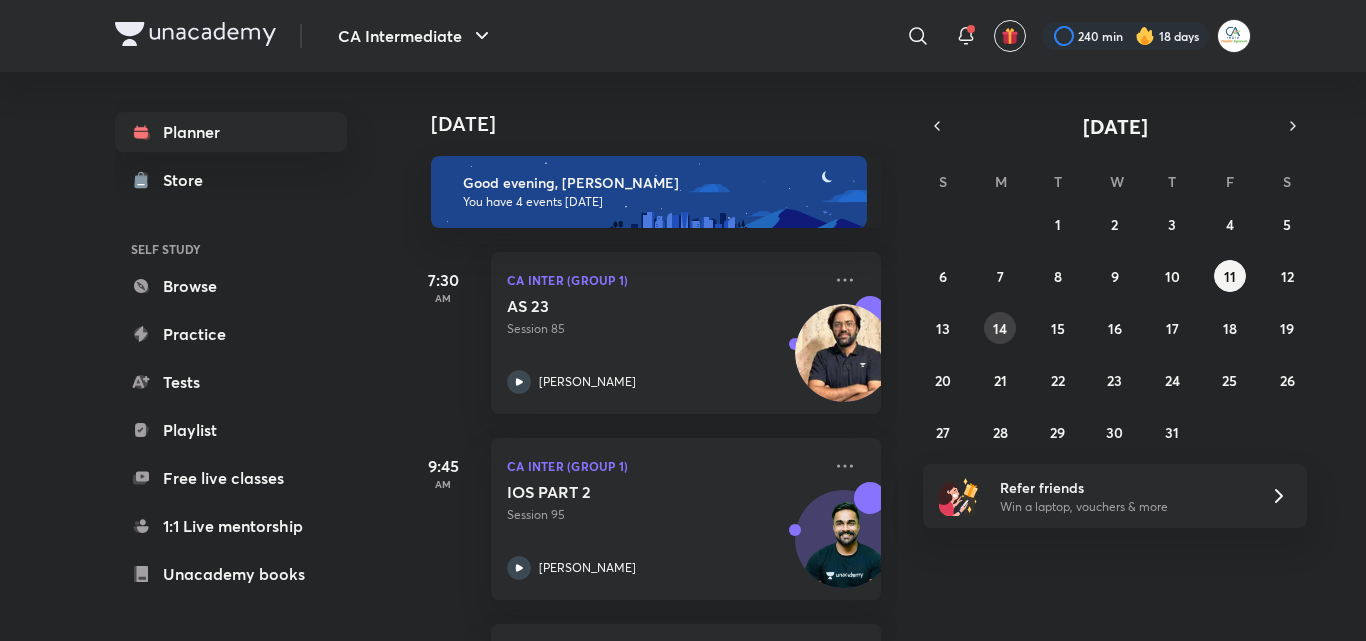 click on "14" at bounding box center [1000, 328] 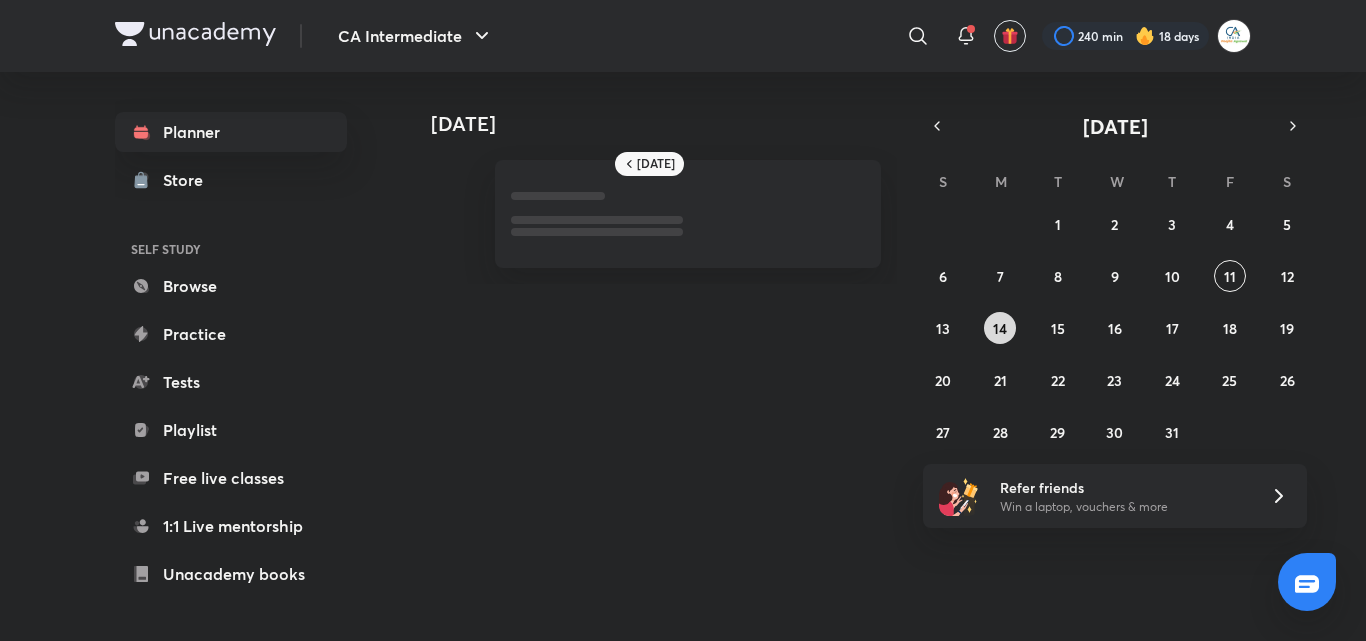 scroll, scrollTop: 0, scrollLeft: 0, axis: both 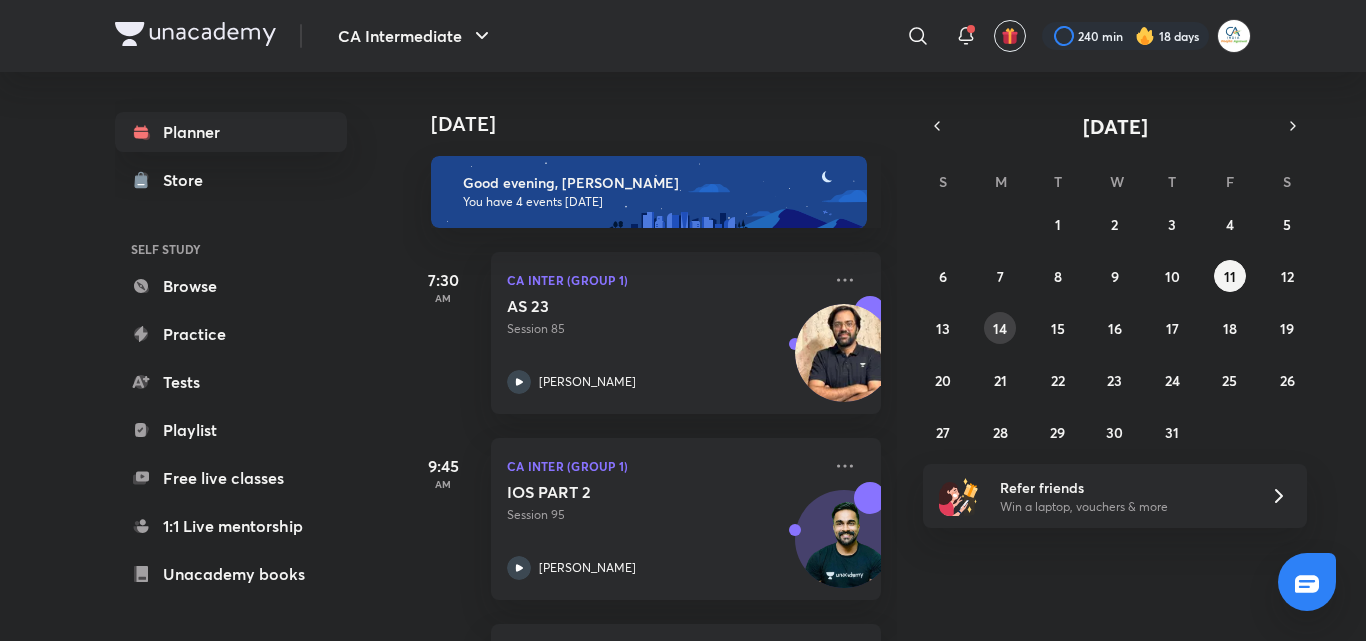 click on "14" at bounding box center (1000, 328) 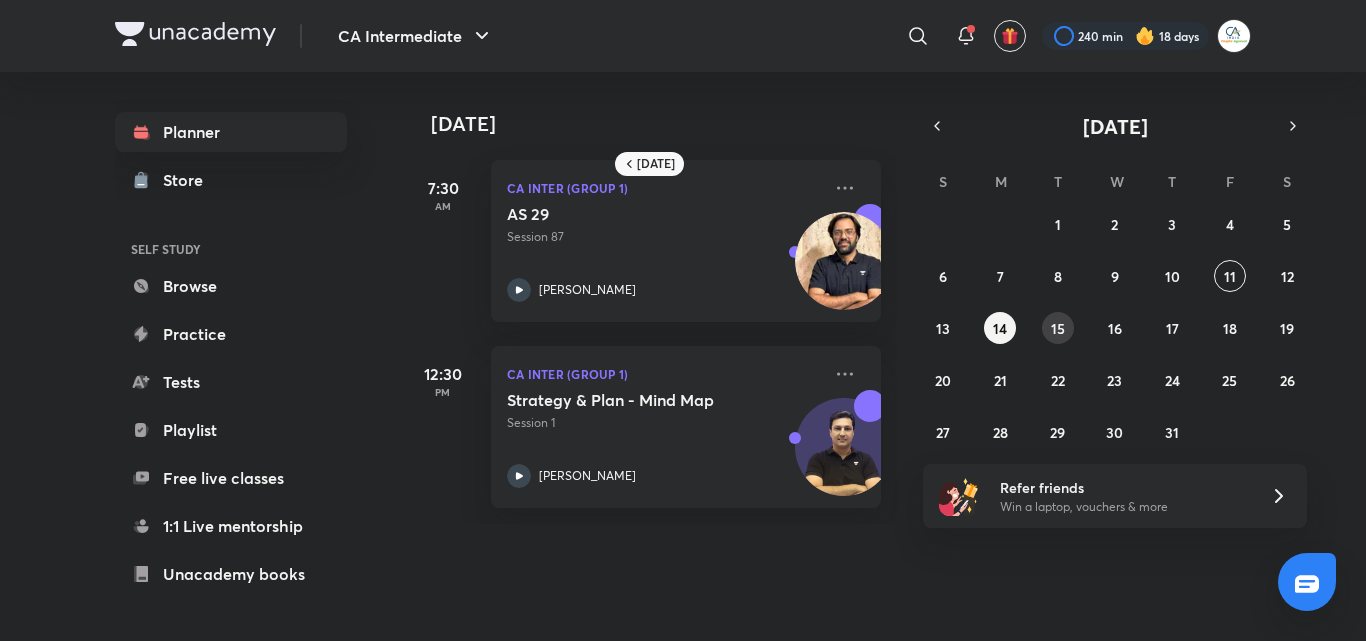 click on "15" at bounding box center (1058, 328) 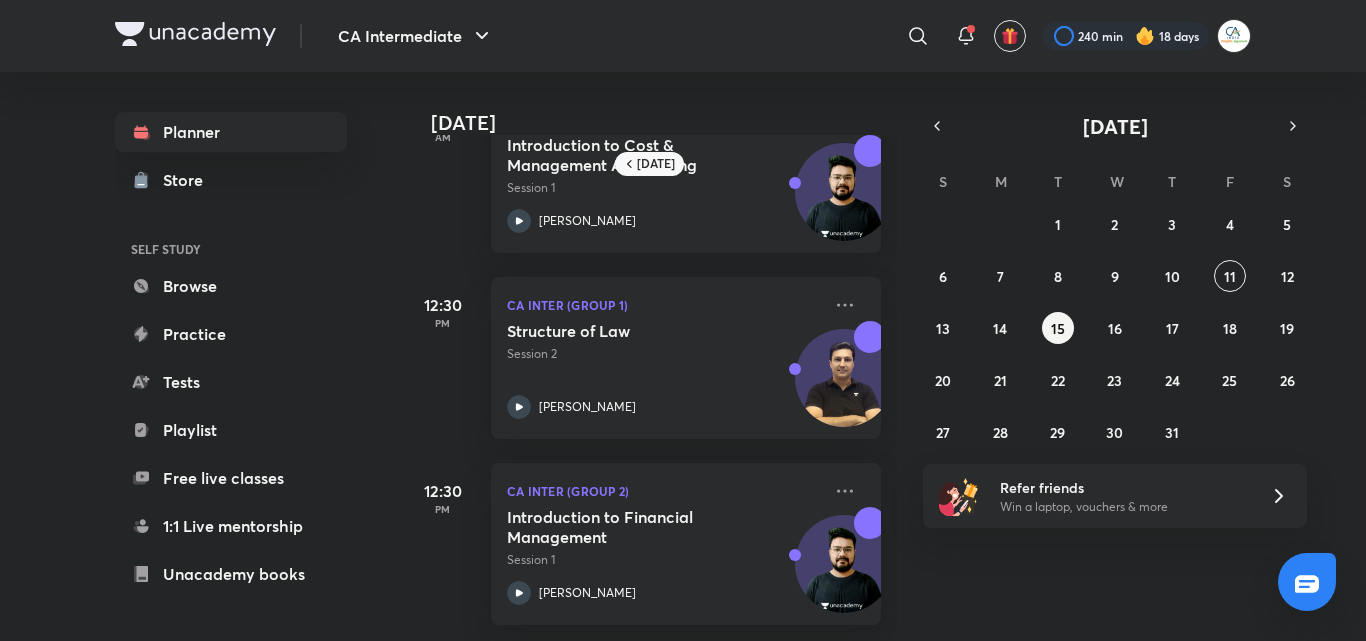 scroll, scrollTop: 84, scrollLeft: 0, axis: vertical 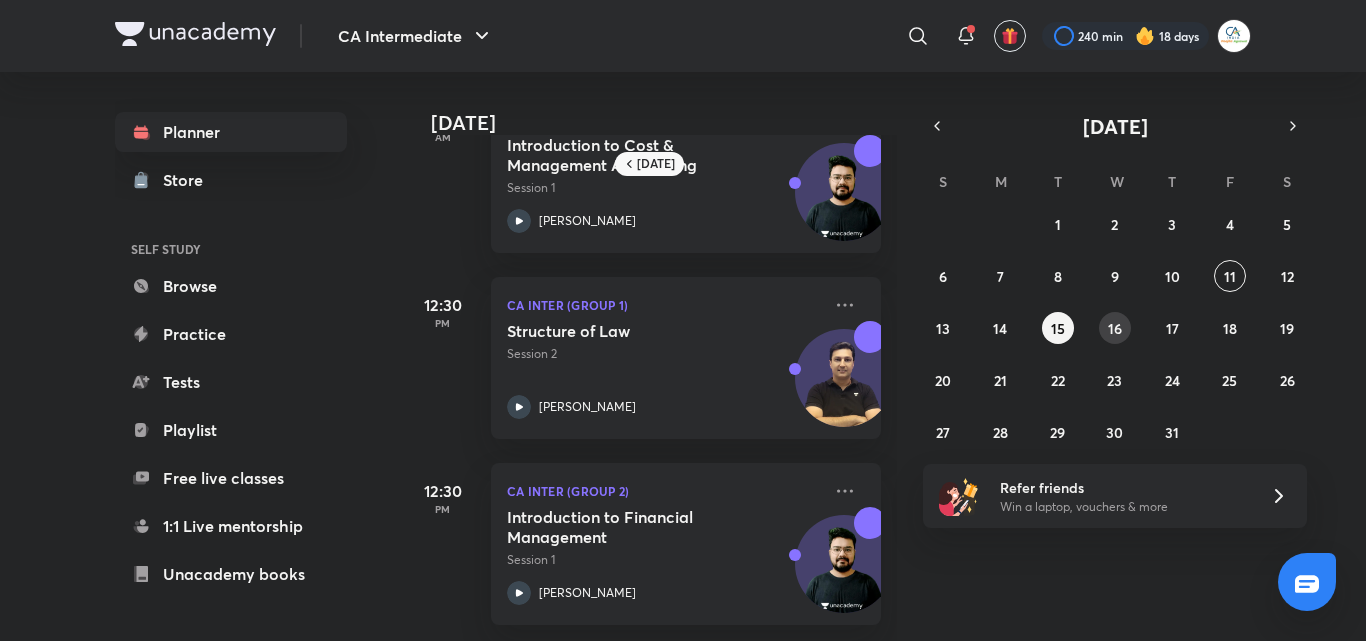 click on "16" at bounding box center [1115, 328] 